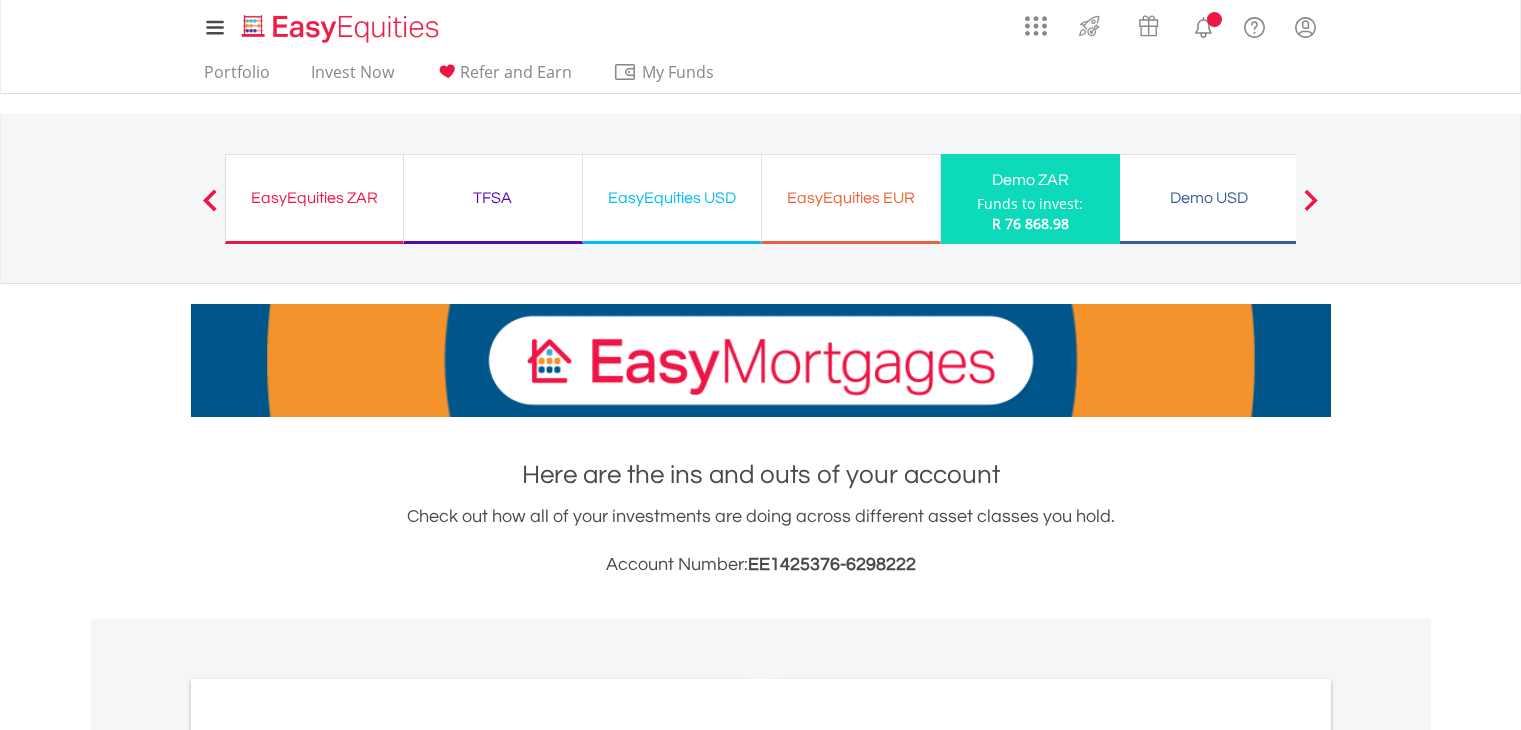 scroll, scrollTop: 0, scrollLeft: 0, axis: both 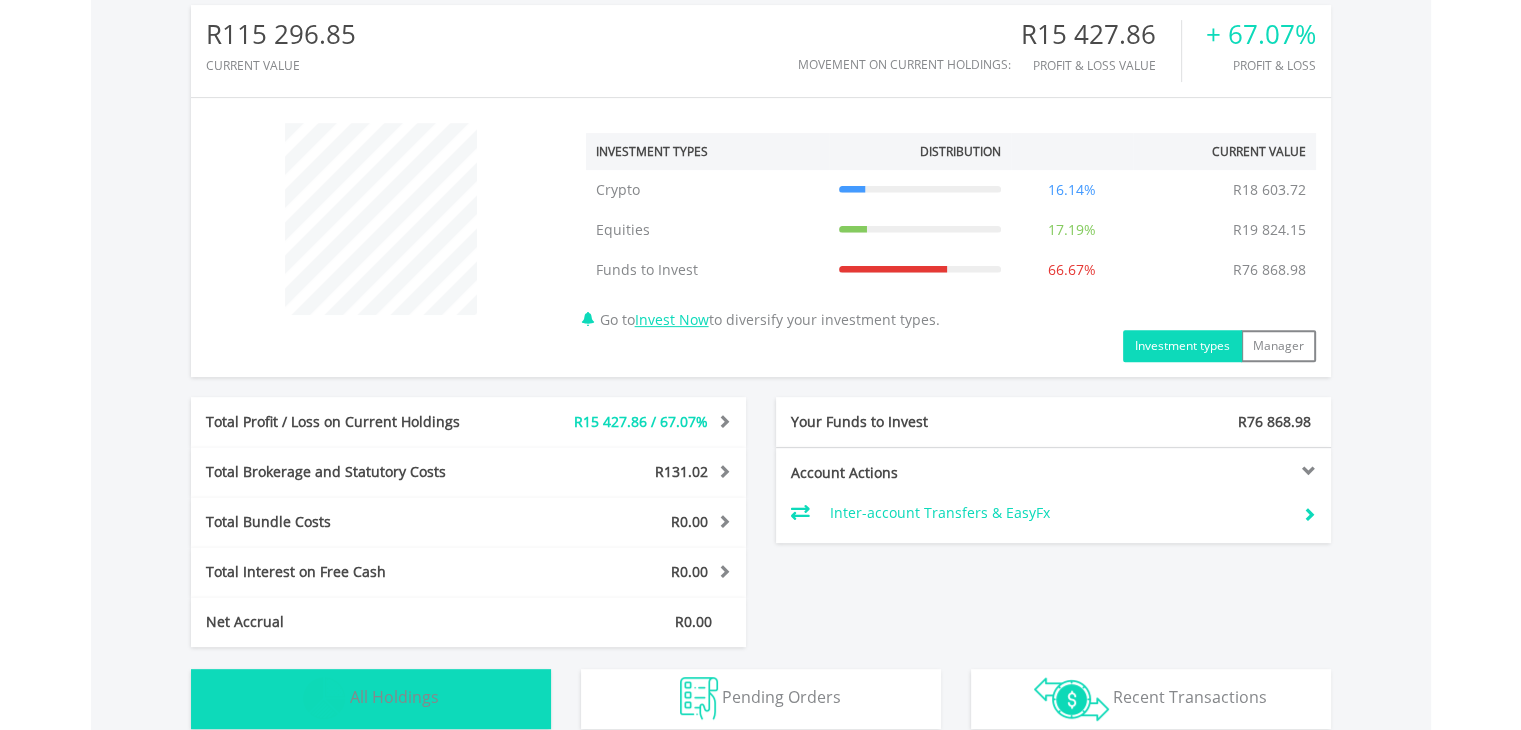 click on "Holdings
All Holdings" at bounding box center (371, 699) 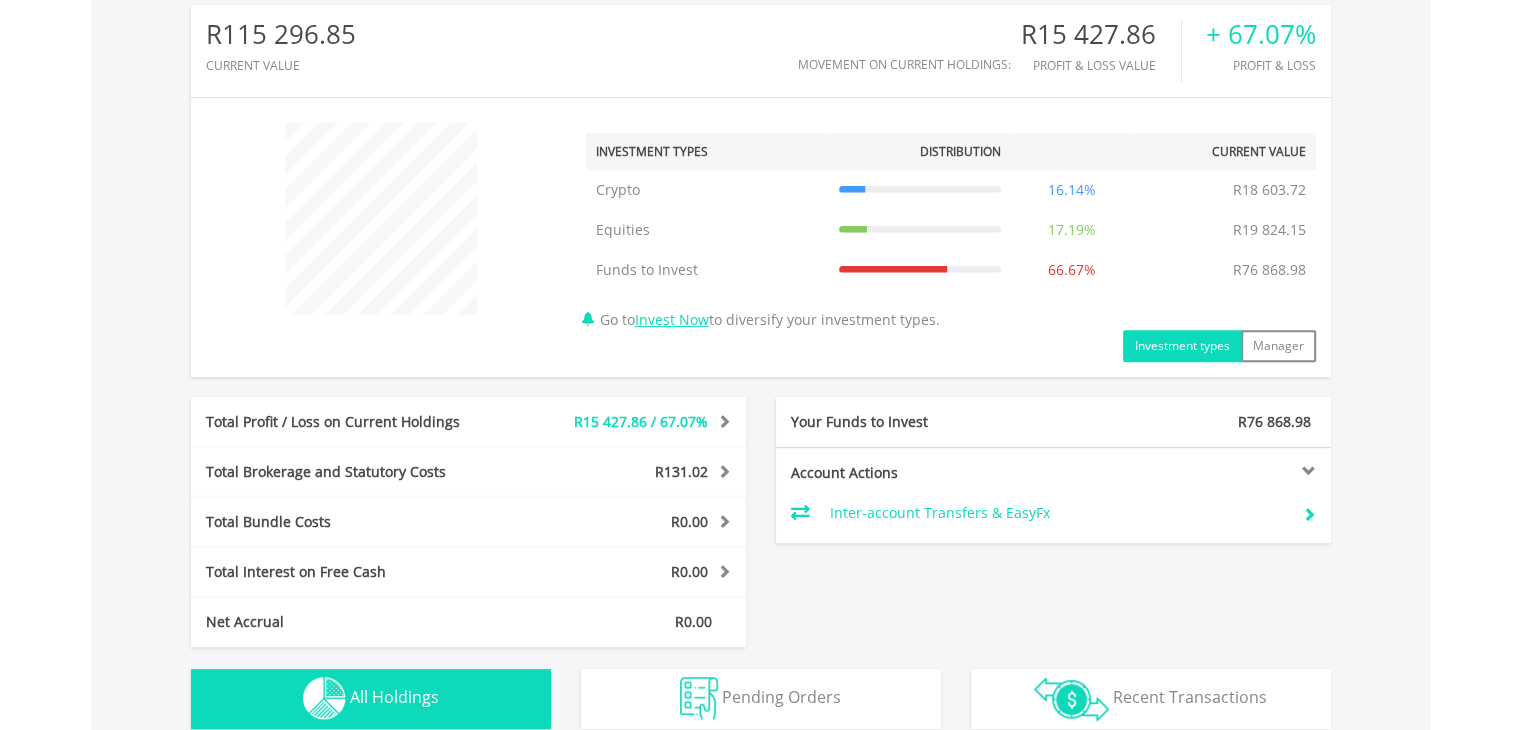 scroll, scrollTop: 1441, scrollLeft: 0, axis: vertical 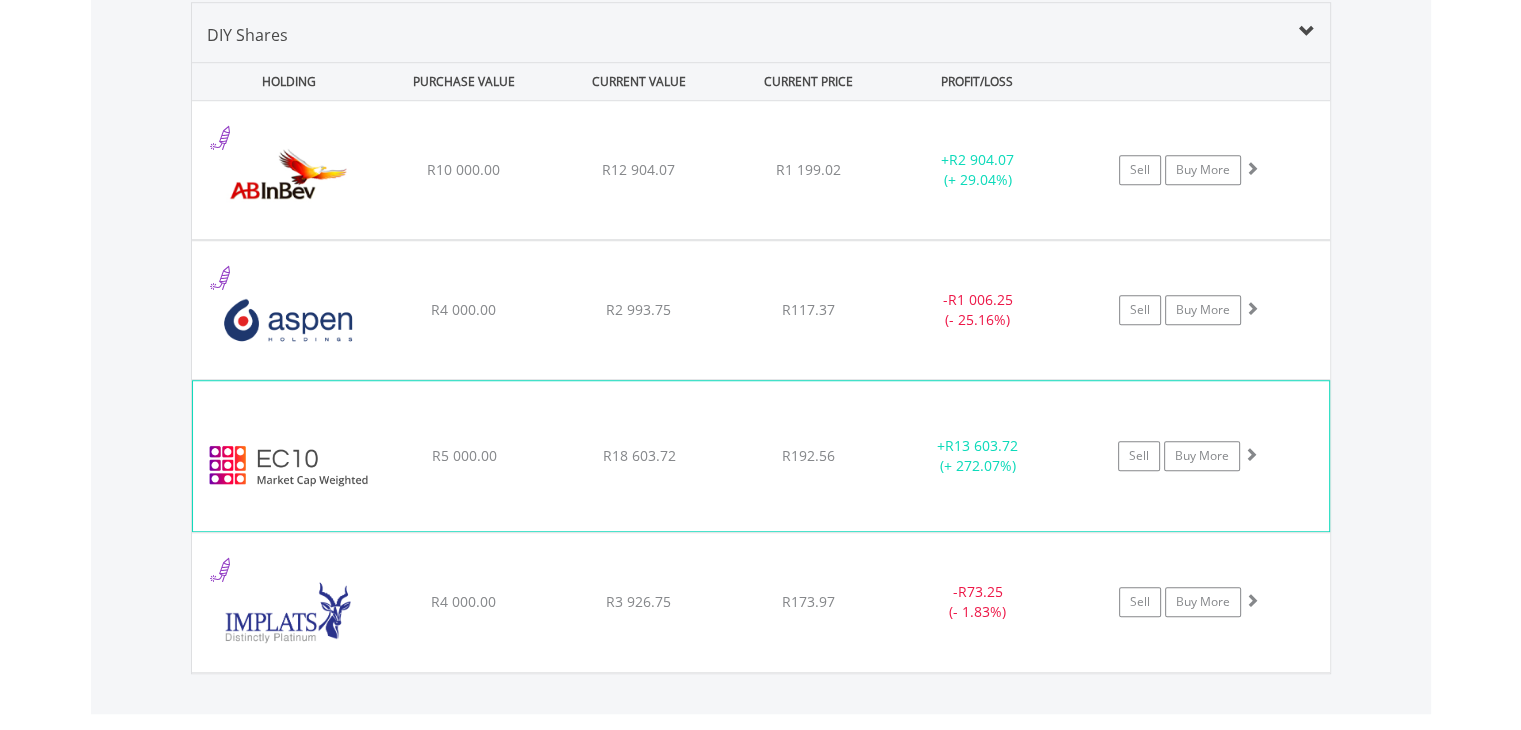 click on "+  R13 603.72 (+ 272.07%)" at bounding box center (978, 170) 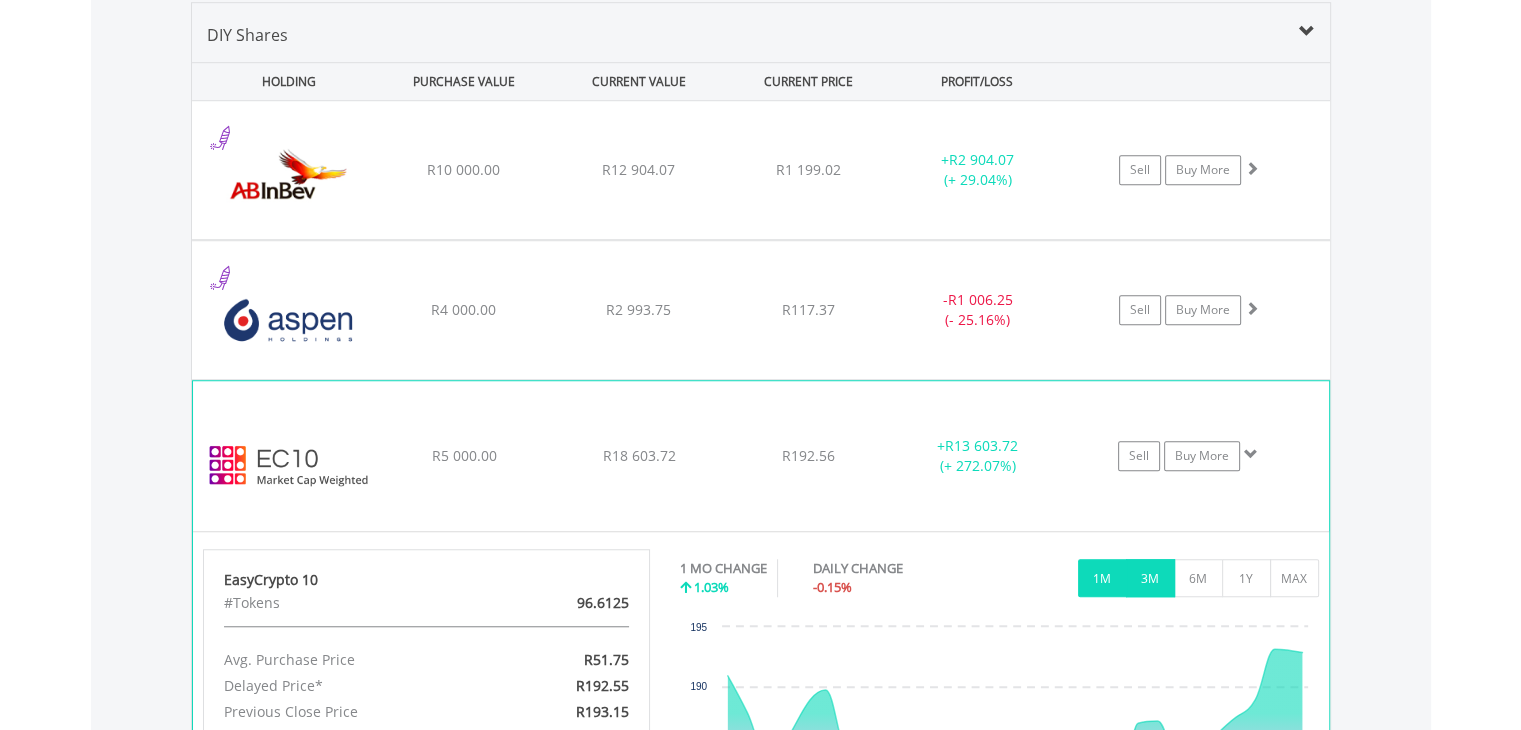 click on "3M" at bounding box center [1150, 578] 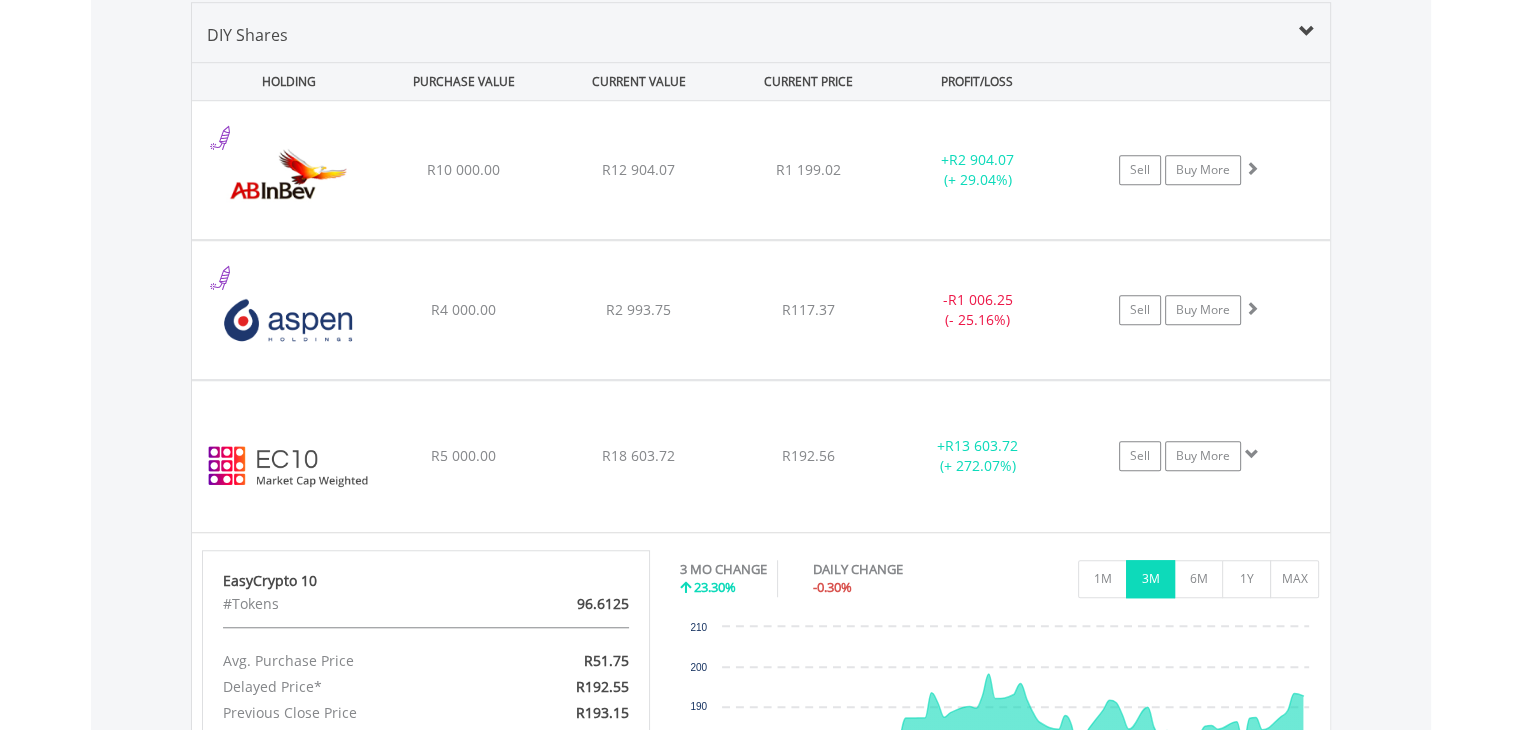 drag, startPoint x: 1517, startPoint y: 400, endPoint x: 1517, endPoint y: 444, distance: 44 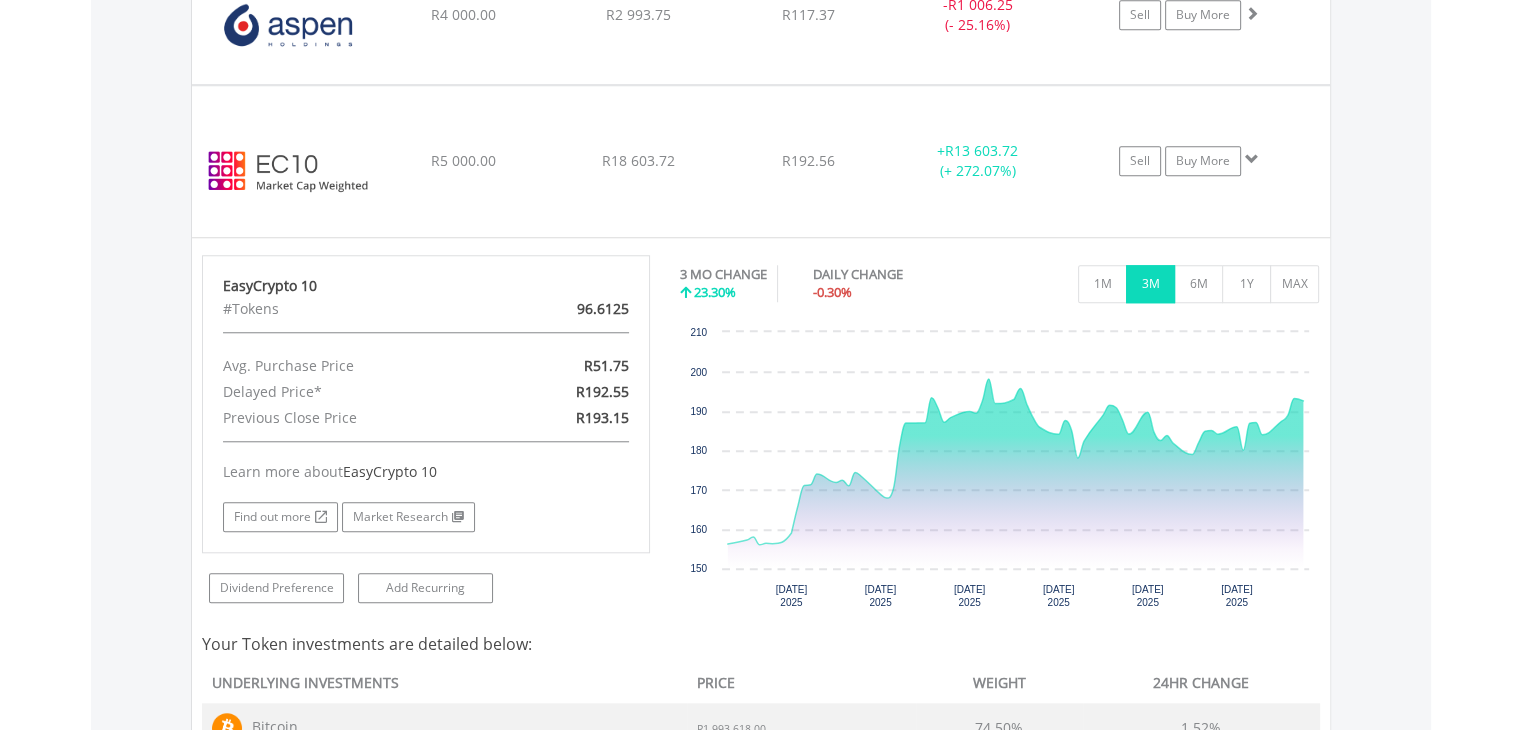 scroll, scrollTop: 1740, scrollLeft: 0, axis: vertical 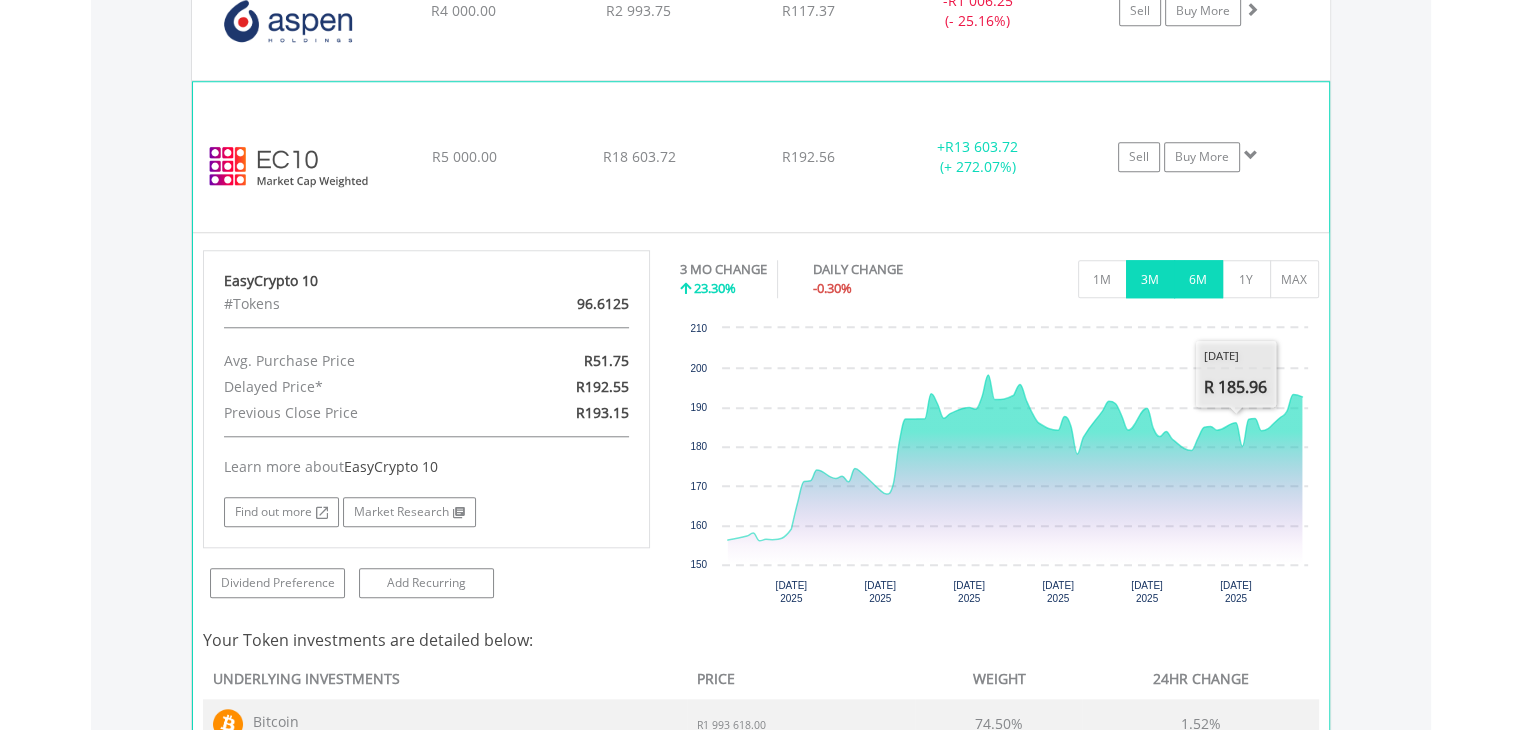 click on "6M" at bounding box center (1198, 279) 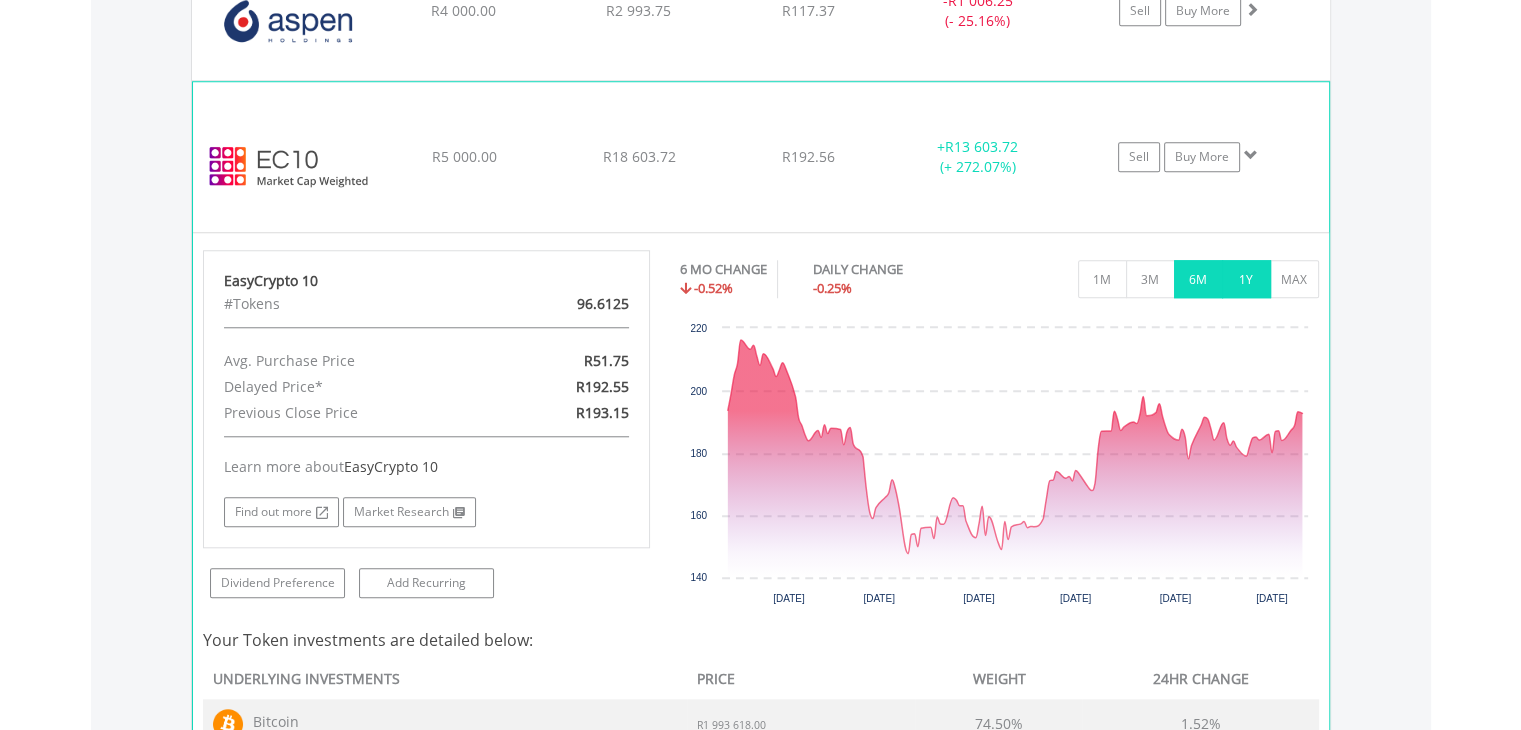 click on "1Y" at bounding box center [1246, 279] 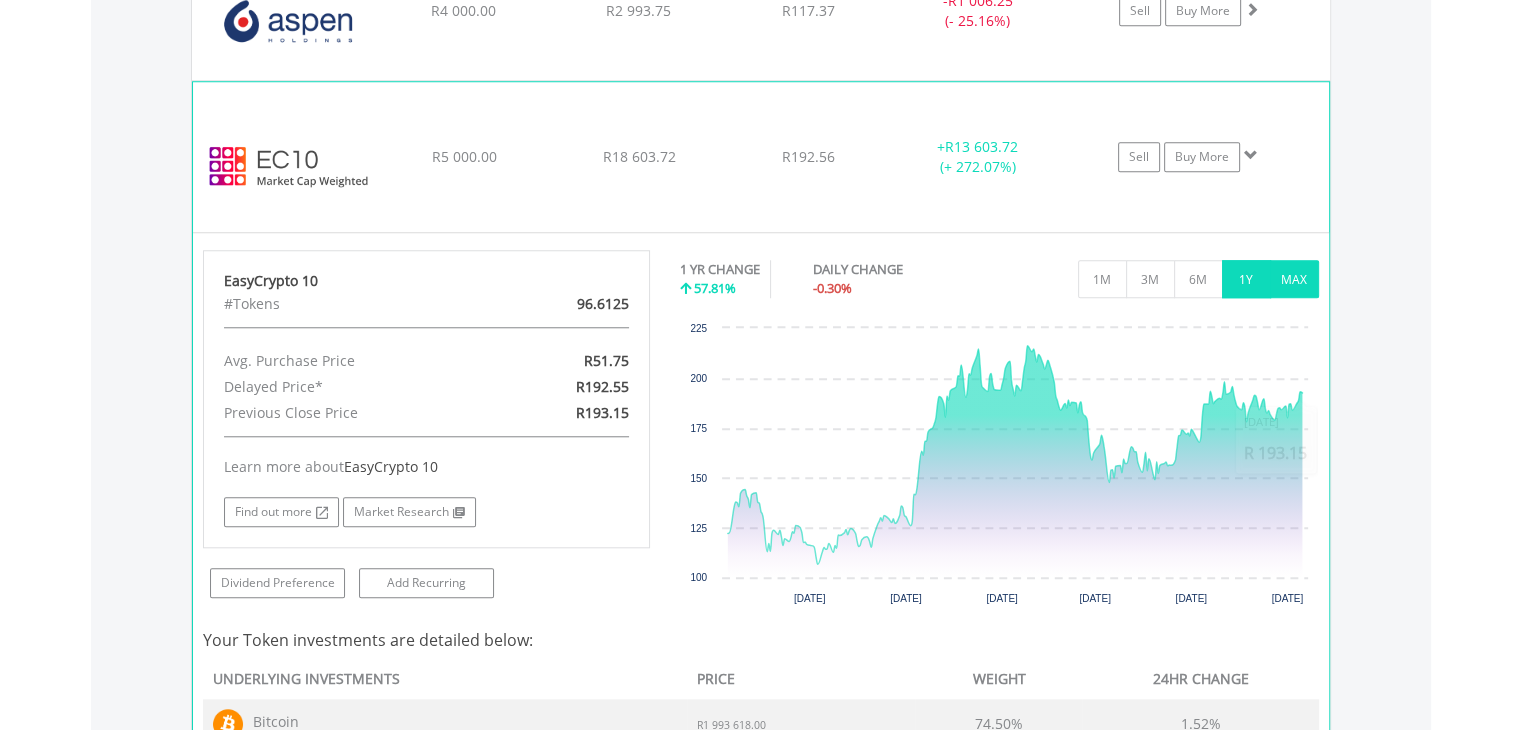click on "MAX" at bounding box center [1294, 279] 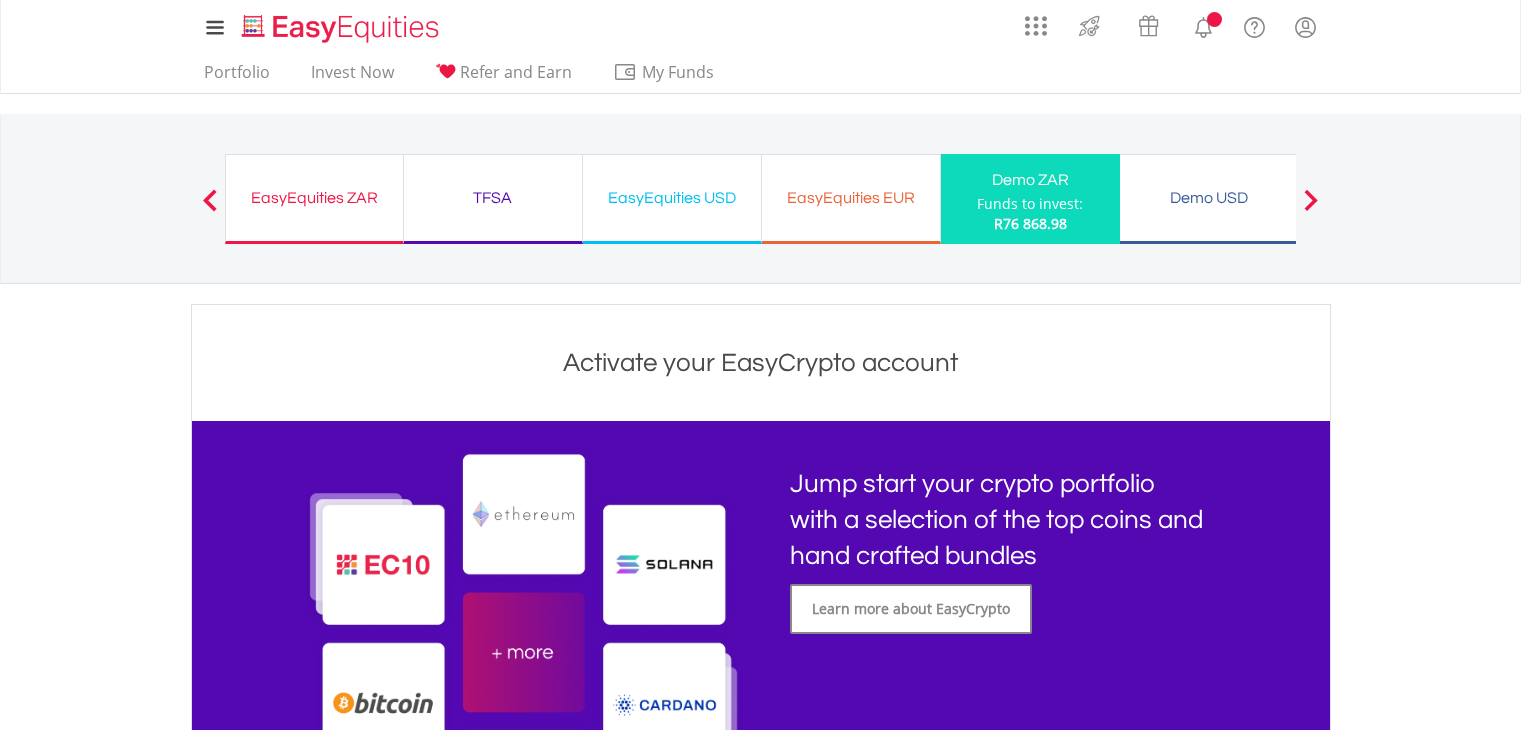 scroll, scrollTop: 0, scrollLeft: 0, axis: both 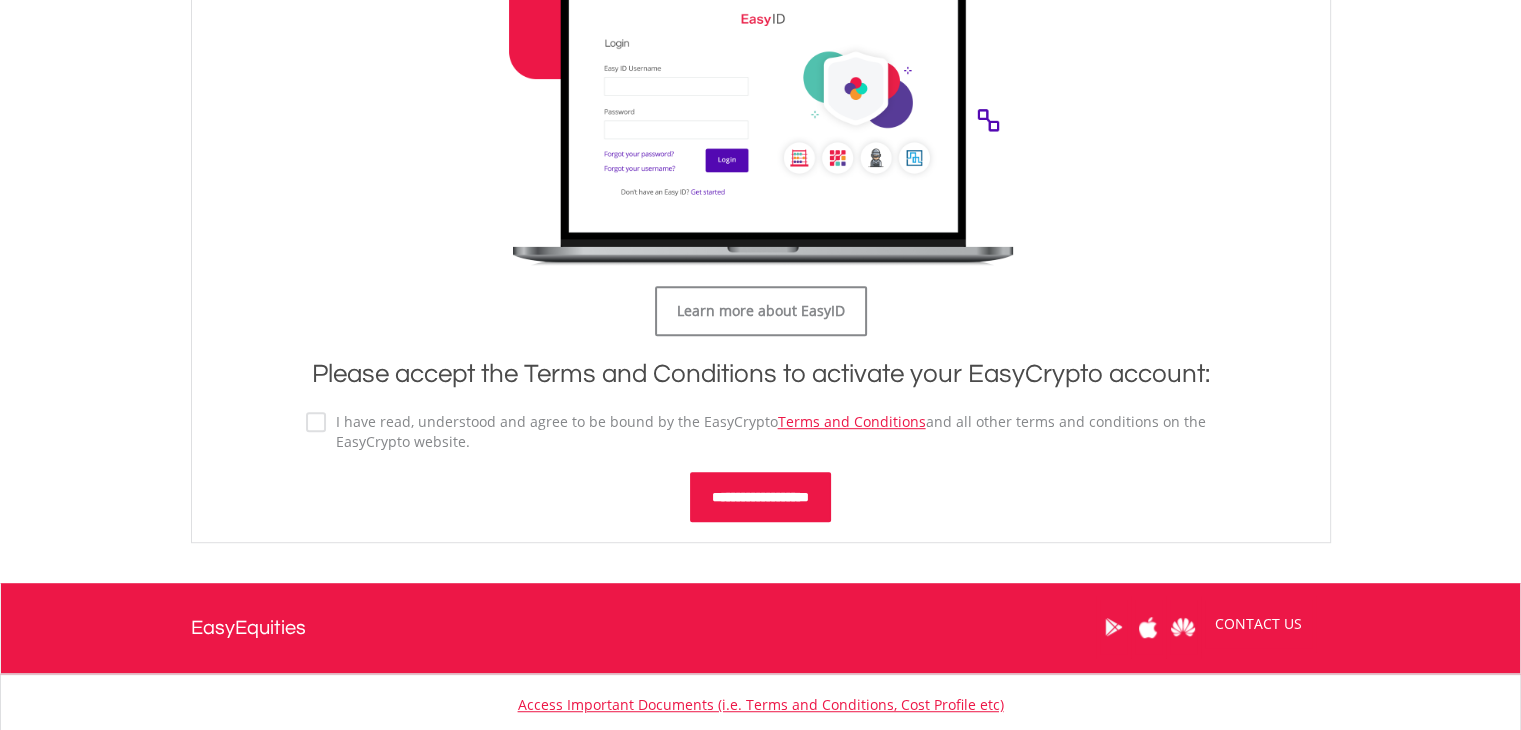 click on "**********" at bounding box center (760, 497) 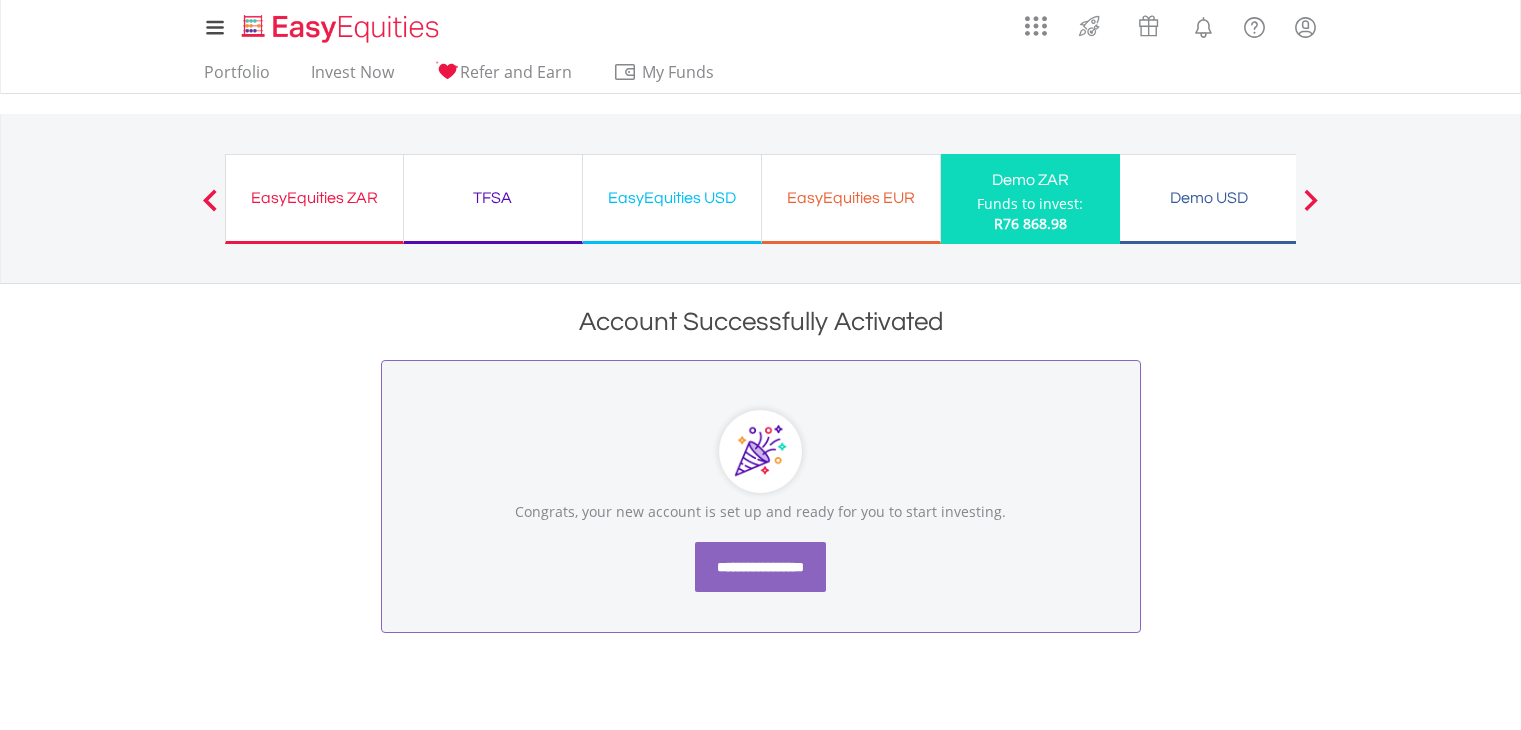 scroll, scrollTop: 0, scrollLeft: 0, axis: both 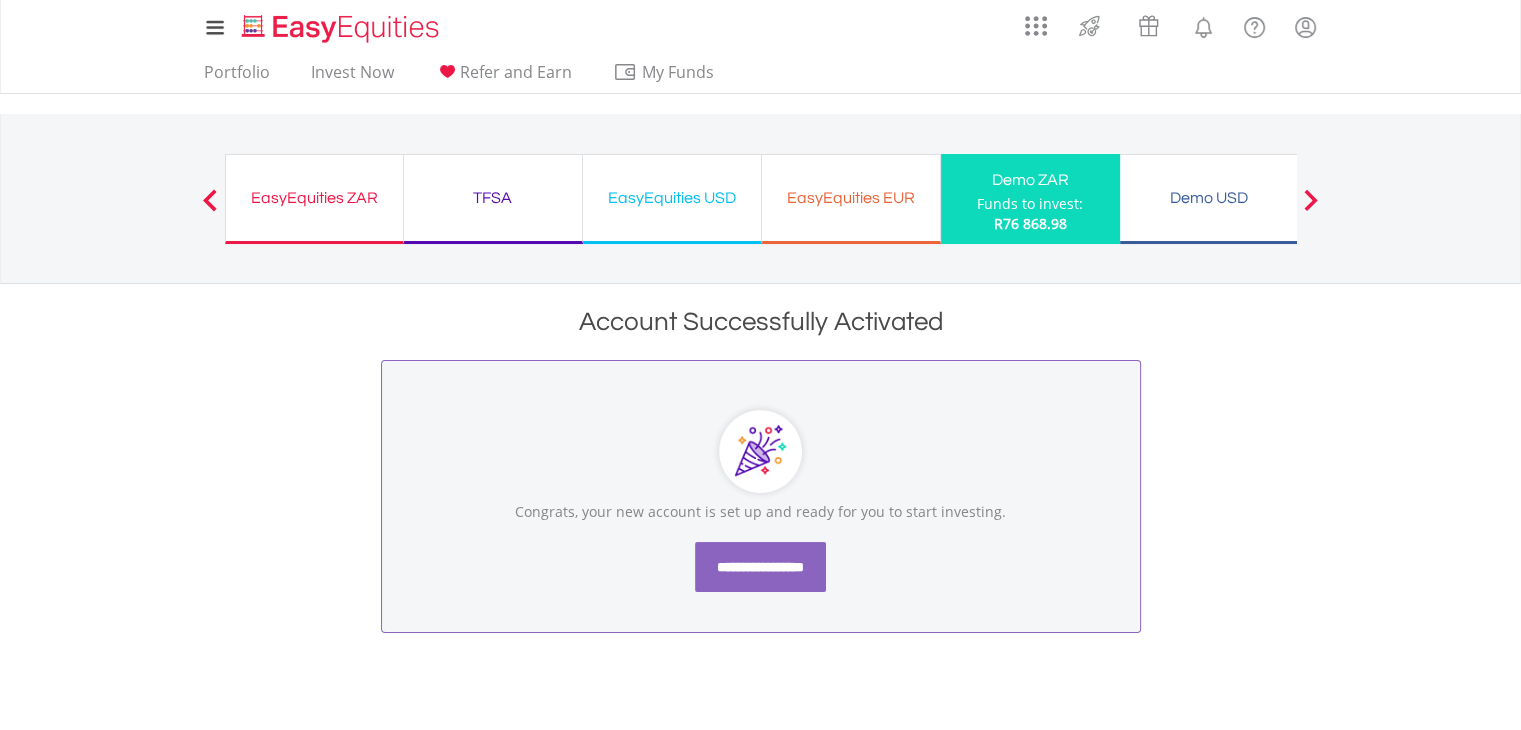 click on "**********" at bounding box center (760, 567) 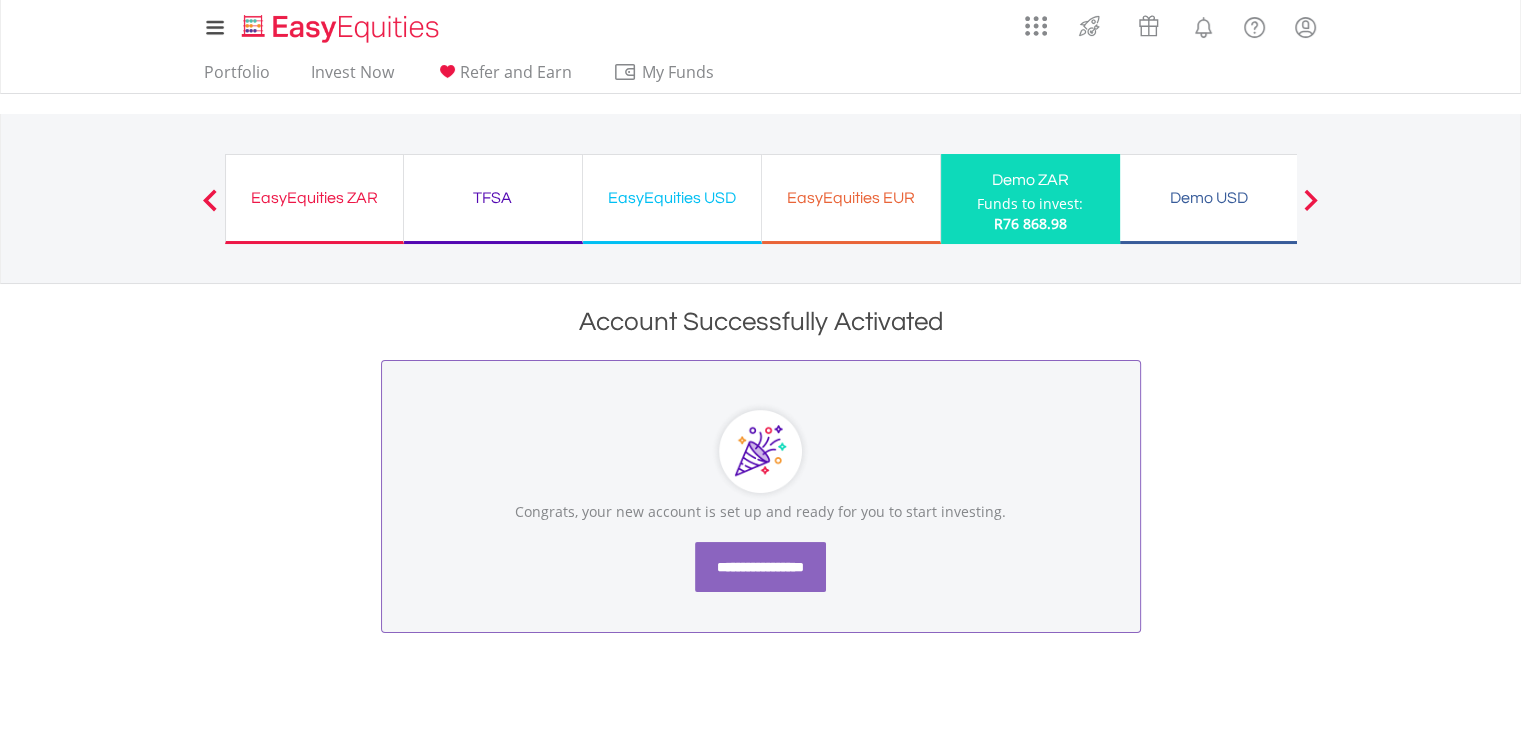 click at bounding box center [210, 200] 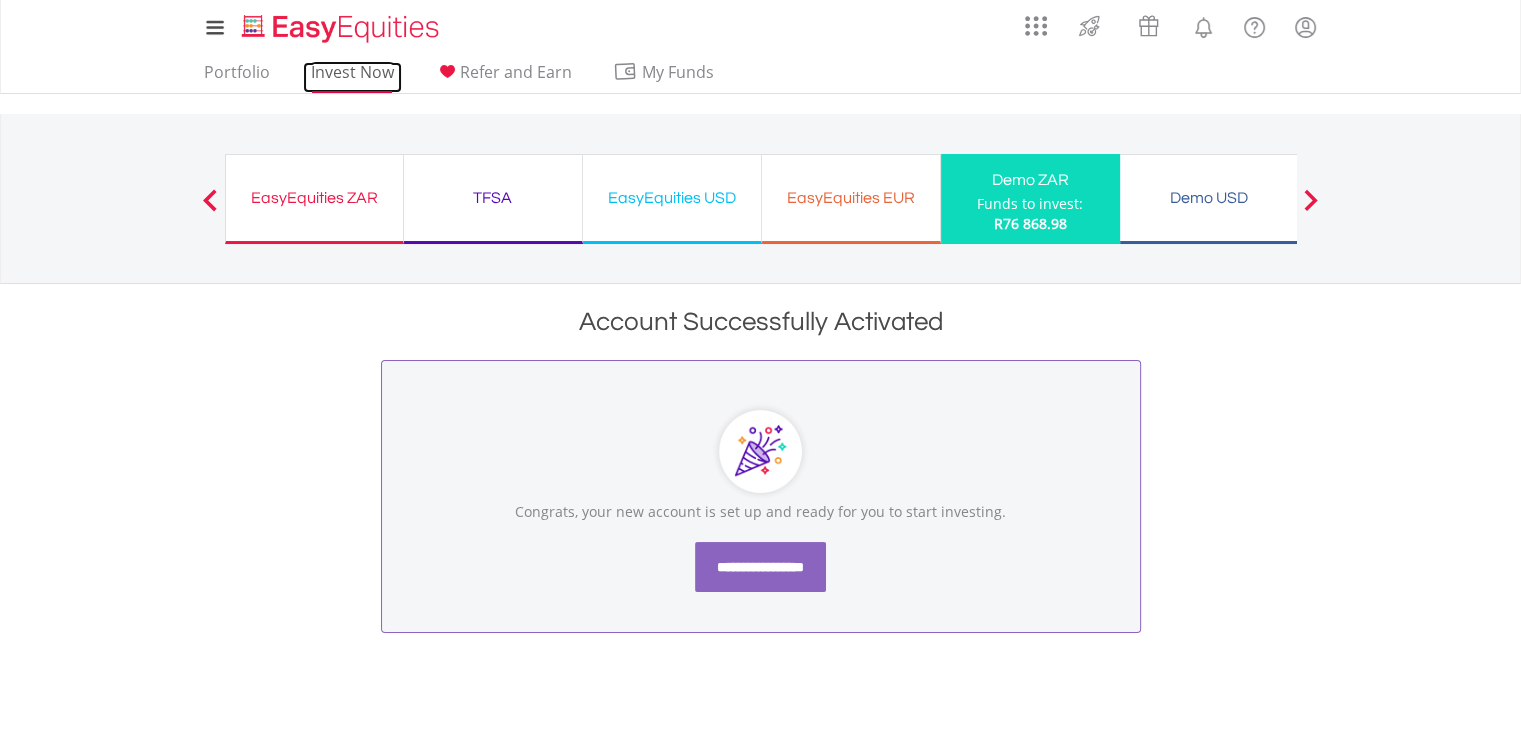 click on "Invest Now" at bounding box center [352, 77] 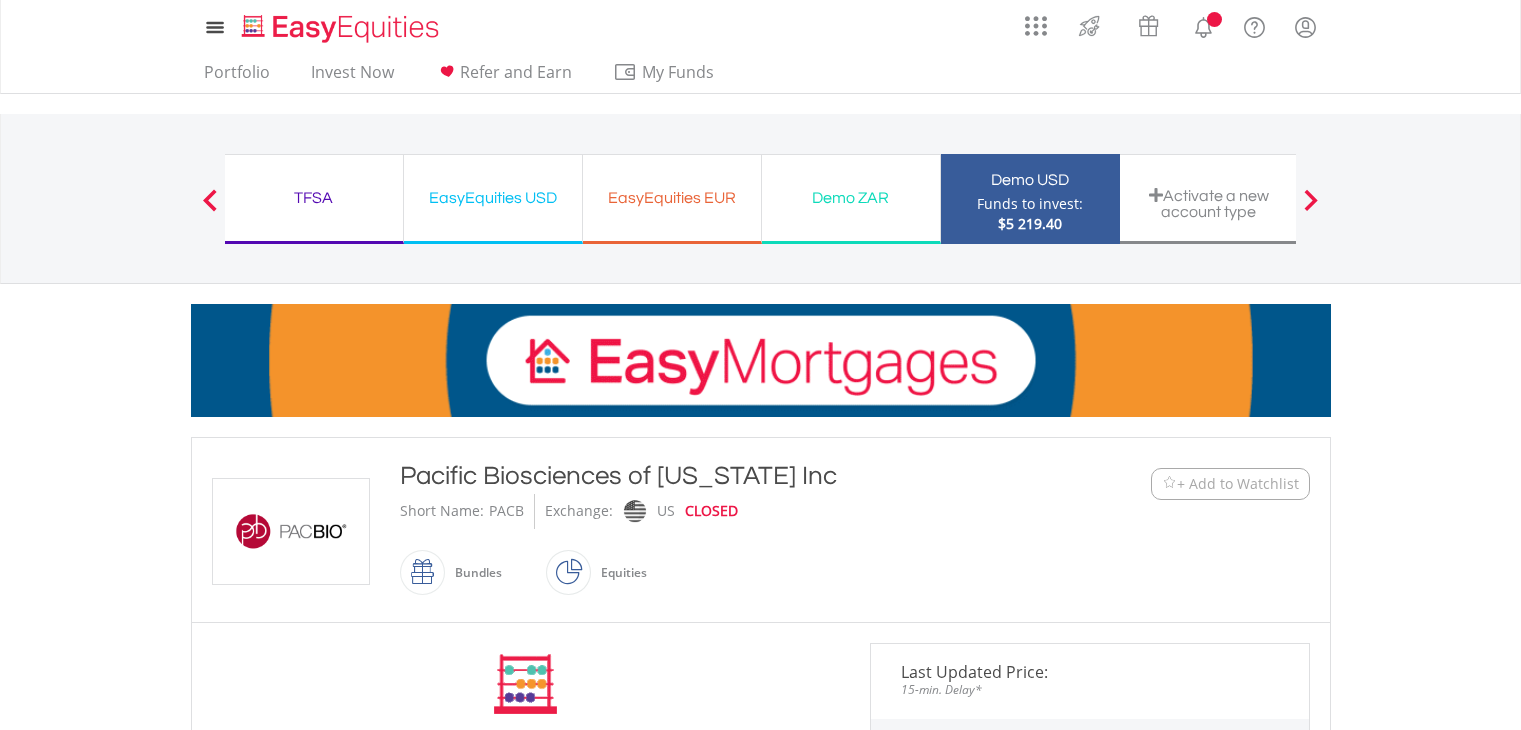scroll, scrollTop: 0, scrollLeft: 0, axis: both 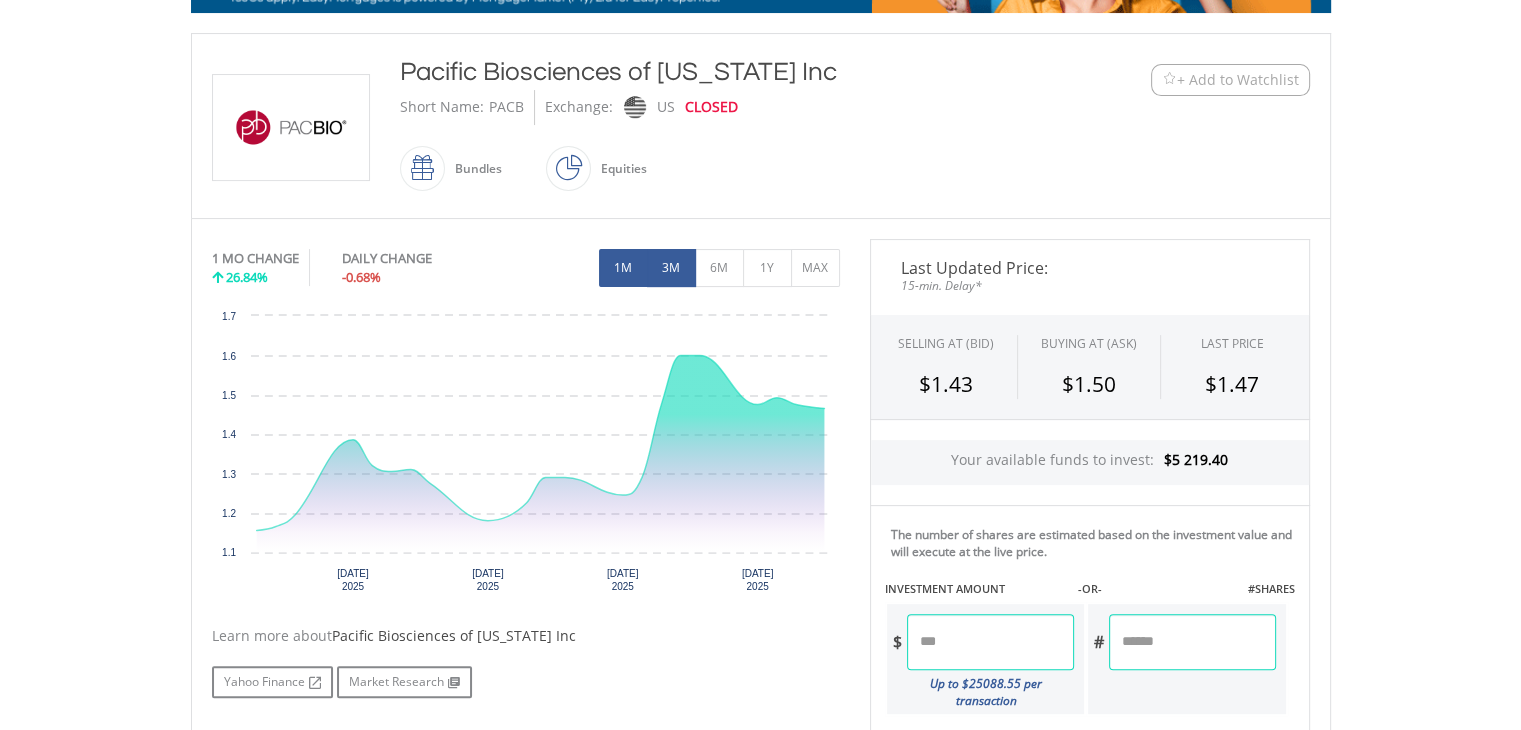 click on "3M" at bounding box center [671, 268] 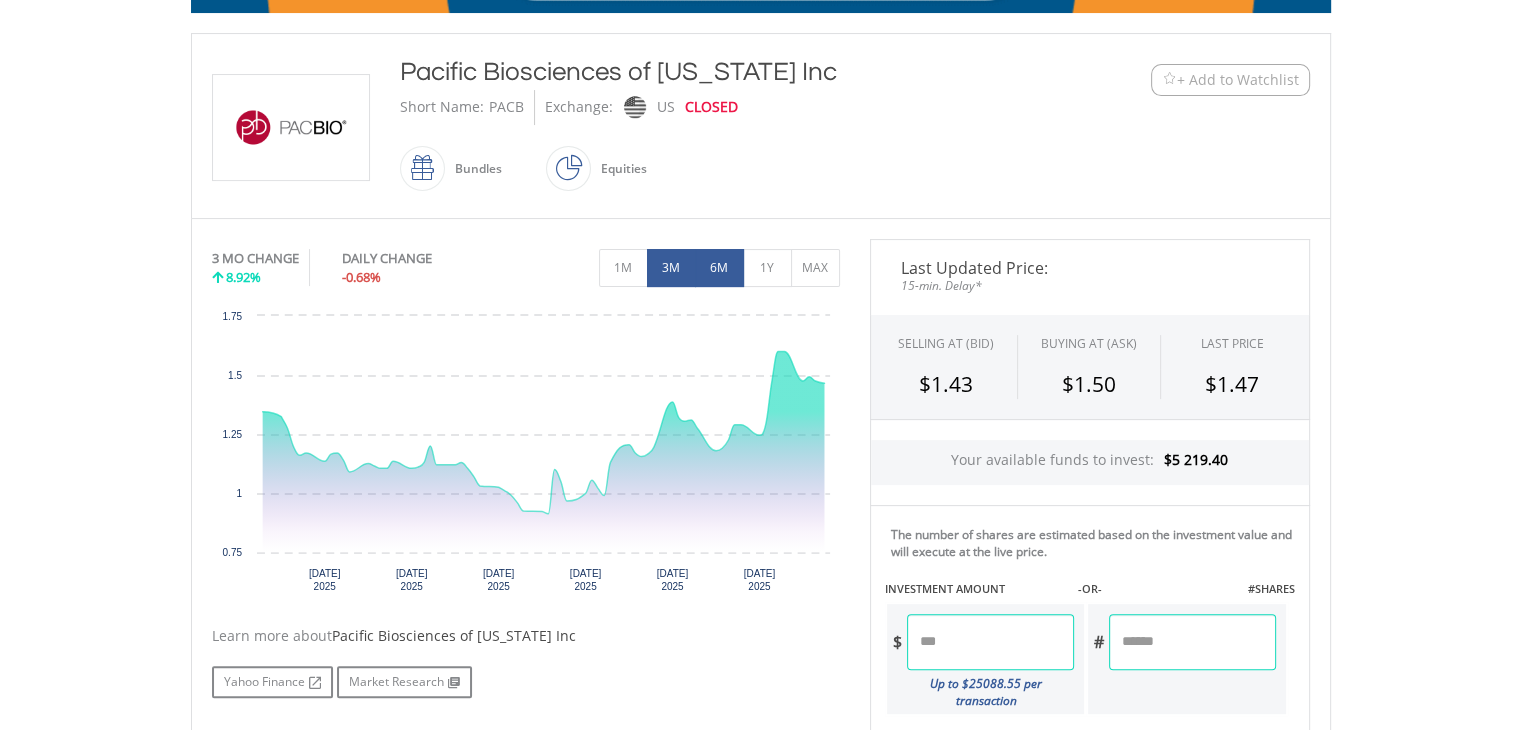 click on "6M" at bounding box center (719, 268) 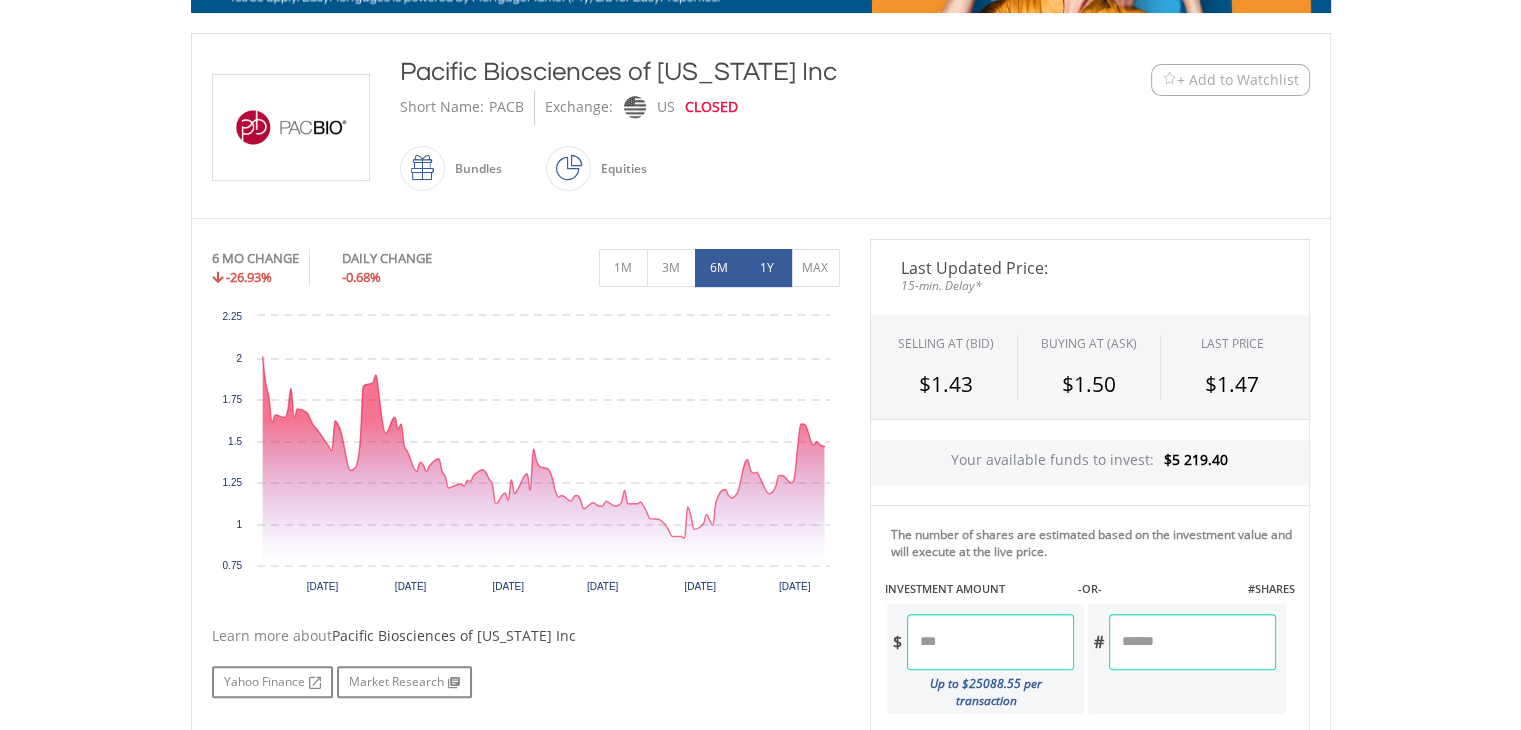 click on "1Y" at bounding box center [767, 268] 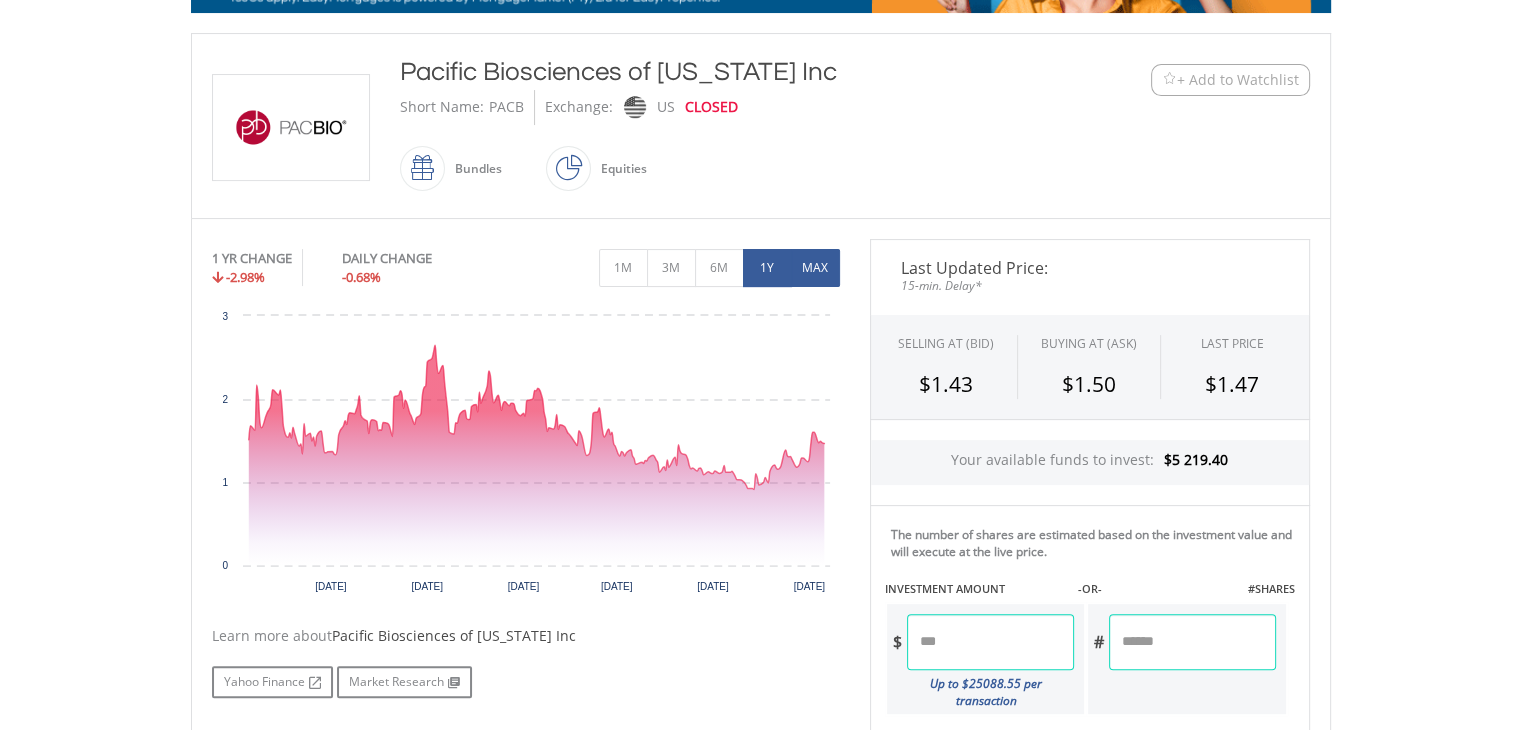 click on "MAX" at bounding box center (815, 268) 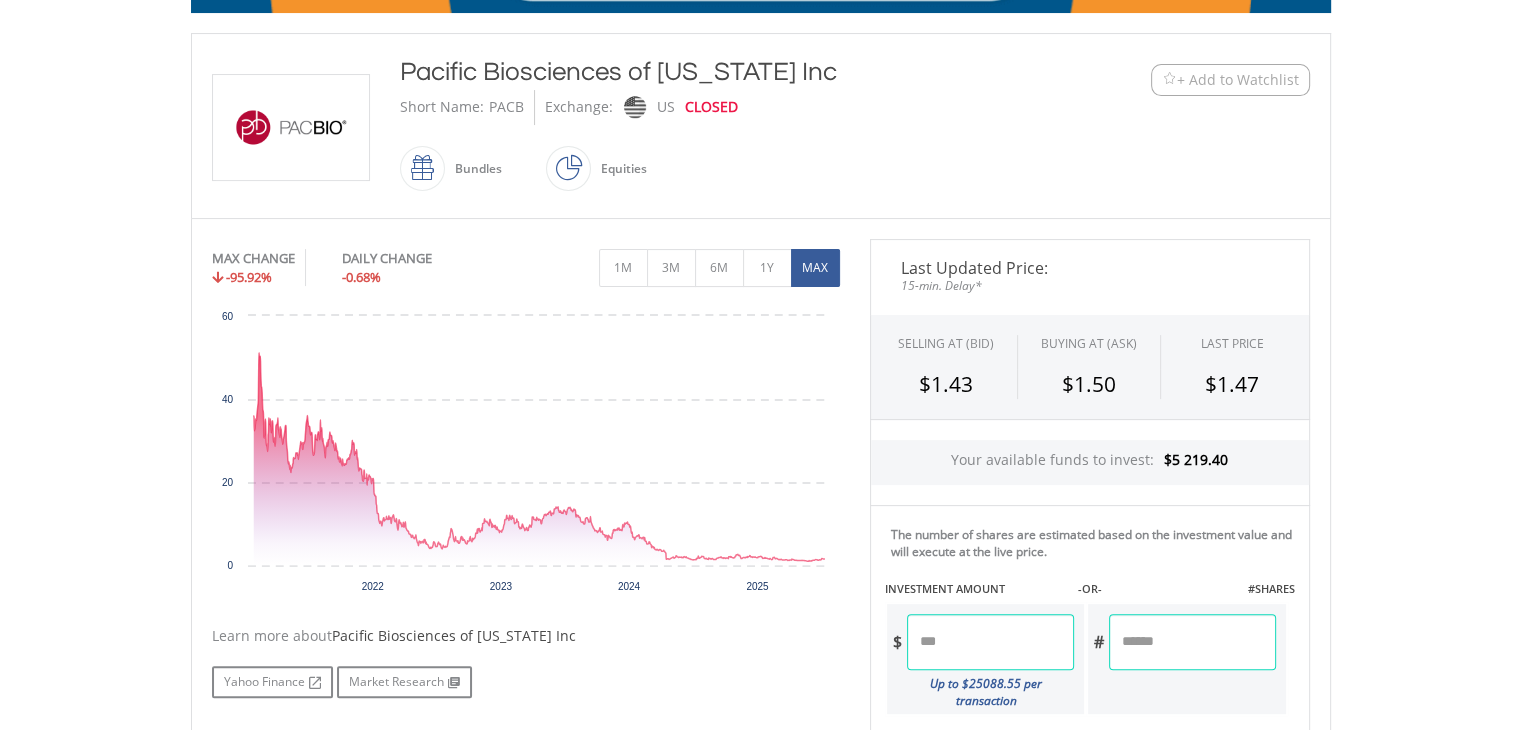 click at bounding box center (990, 642) 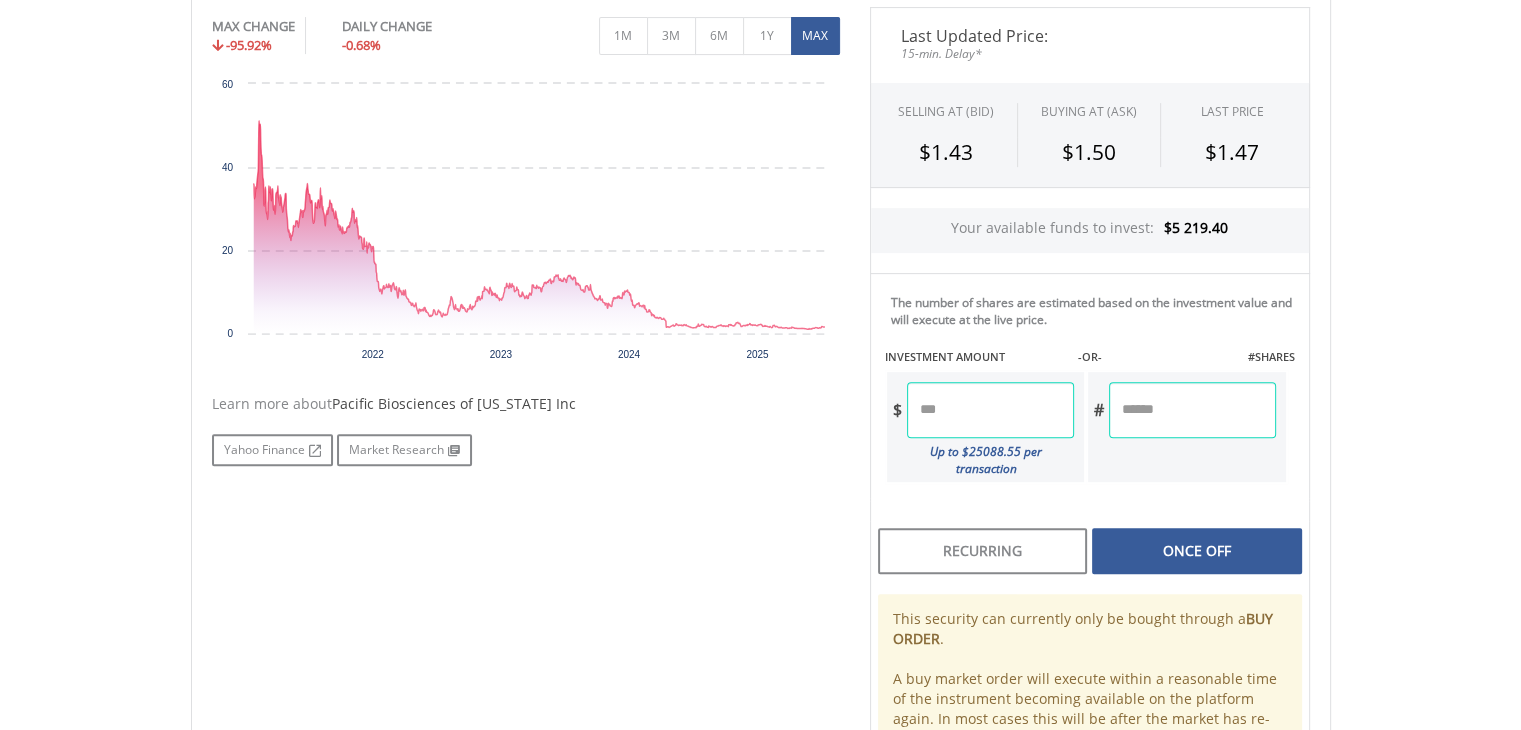 scroll, scrollTop: 637, scrollLeft: 0, axis: vertical 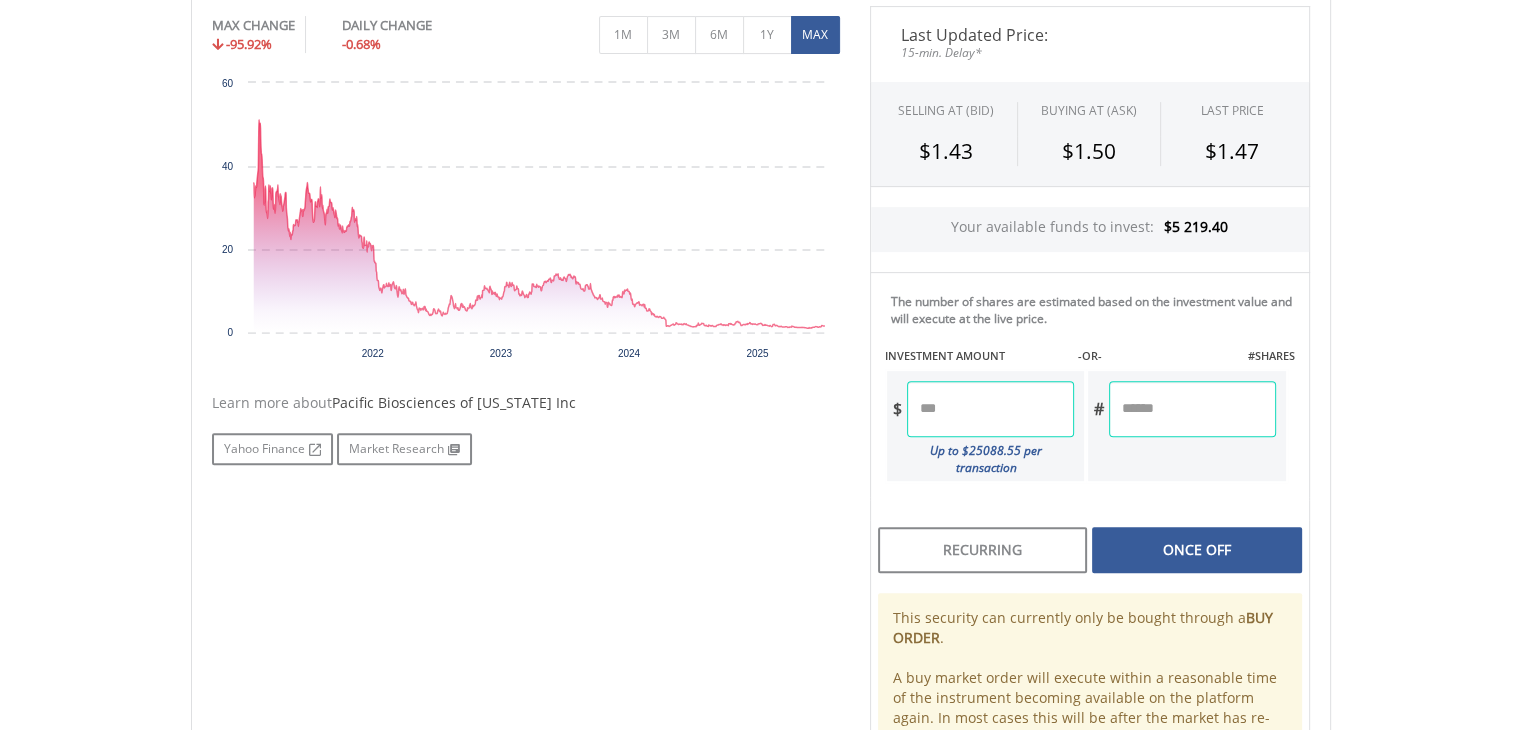 click on "Last Updated Price:
15-min. Delay*
SELLING AT (BID)
BUYING AT                     (ASK)
LAST PRICE
$1.43
$1.50
$1.47
Your available funds to invest:  $5 219.40
-OR- $ #" at bounding box center (1090, 408) 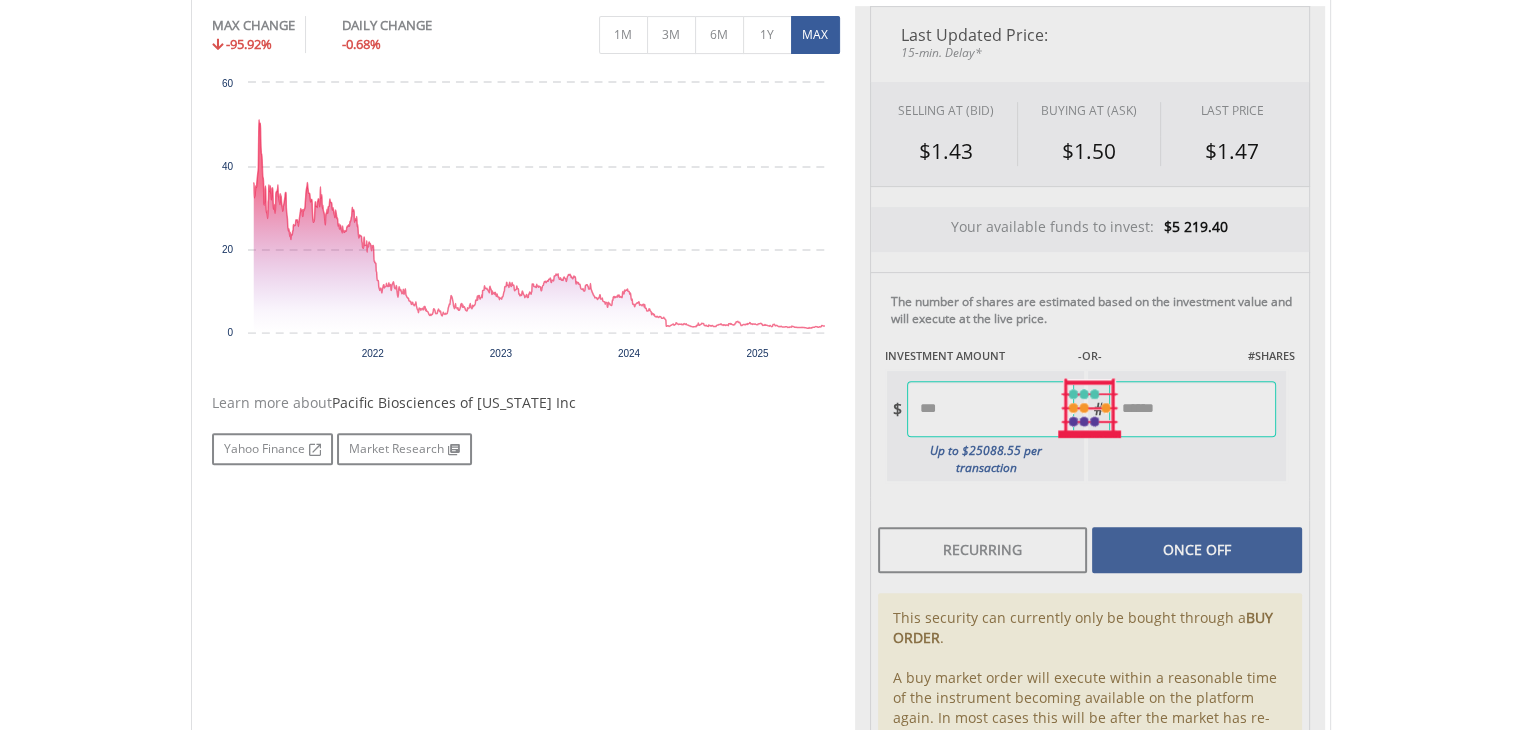 type on "*******" 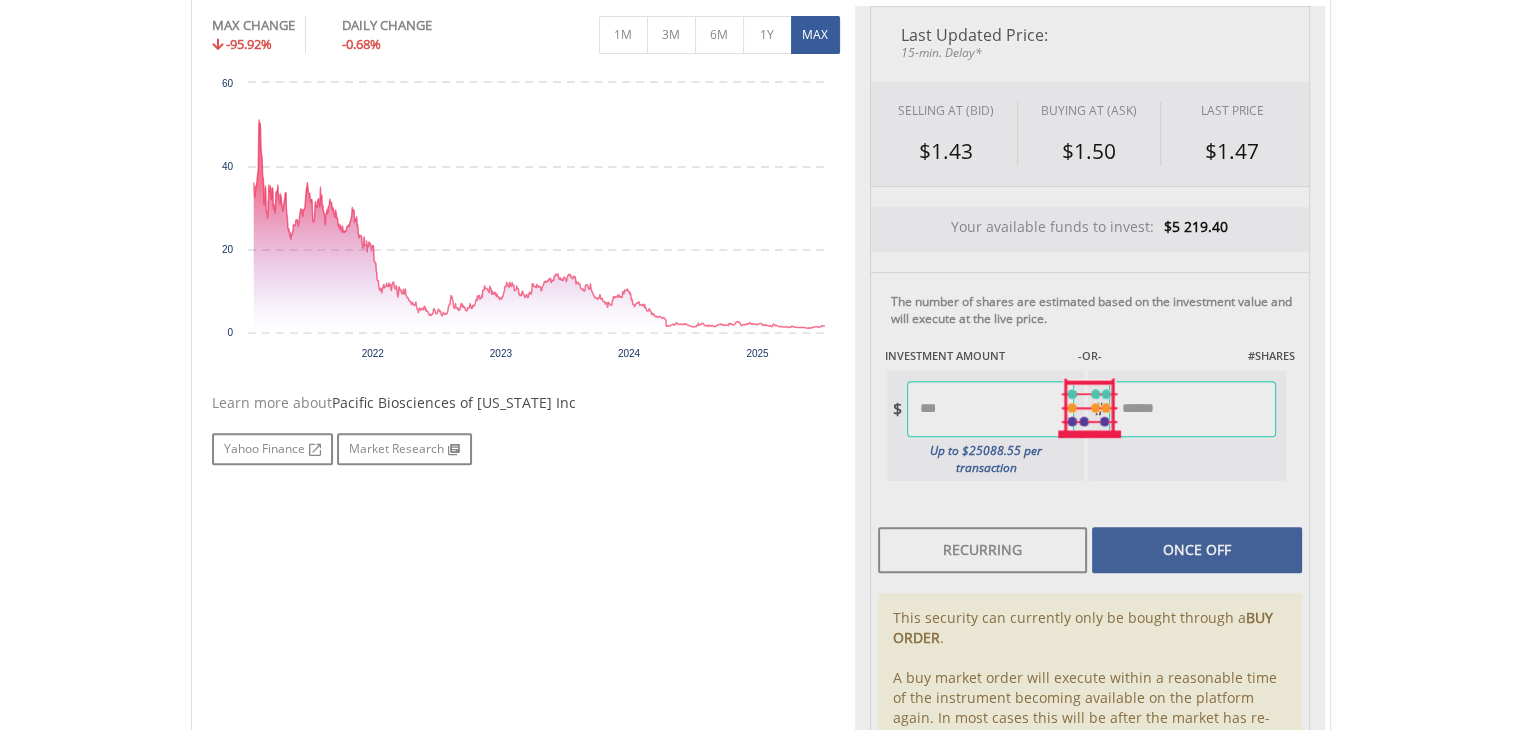 type on "********" 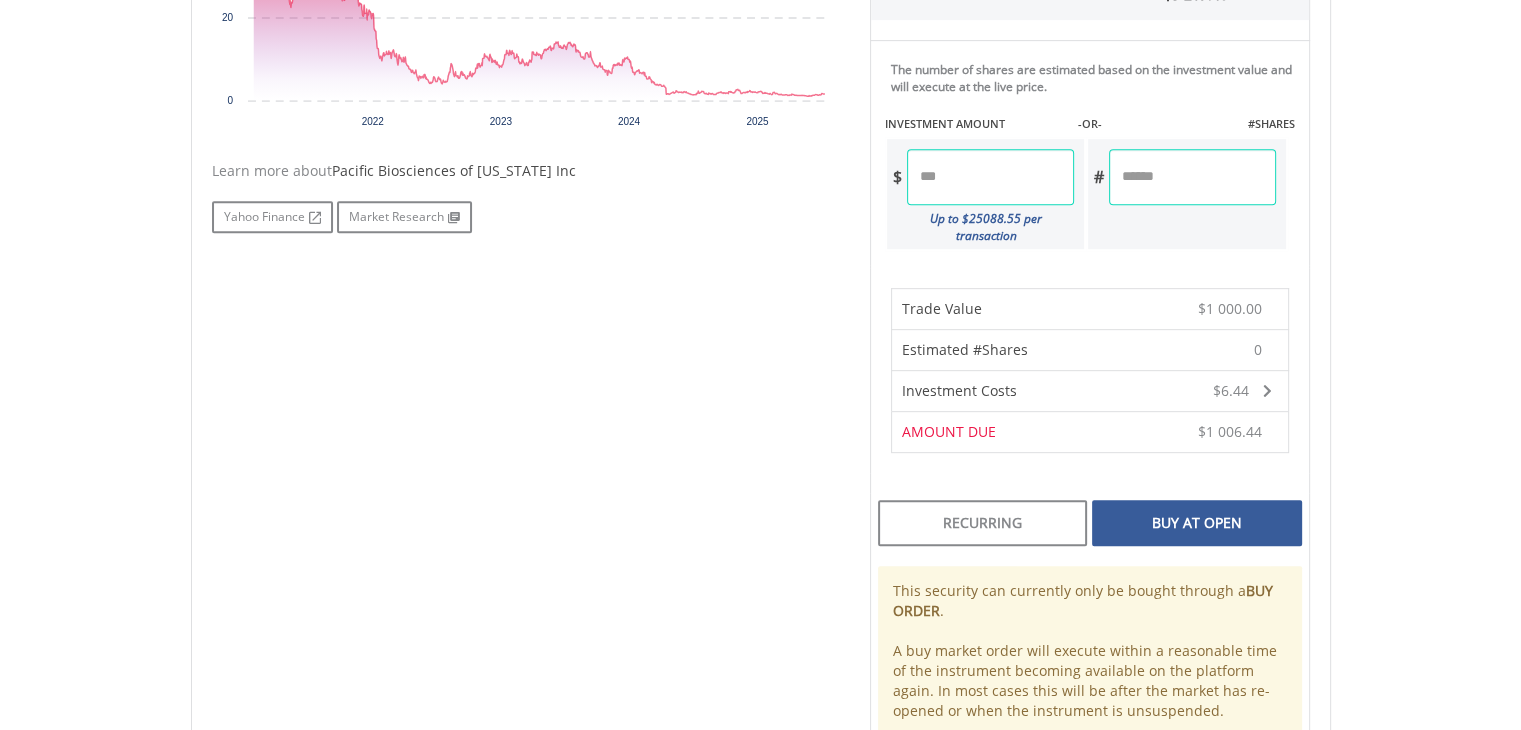 scroll, scrollTop: 909, scrollLeft: 0, axis: vertical 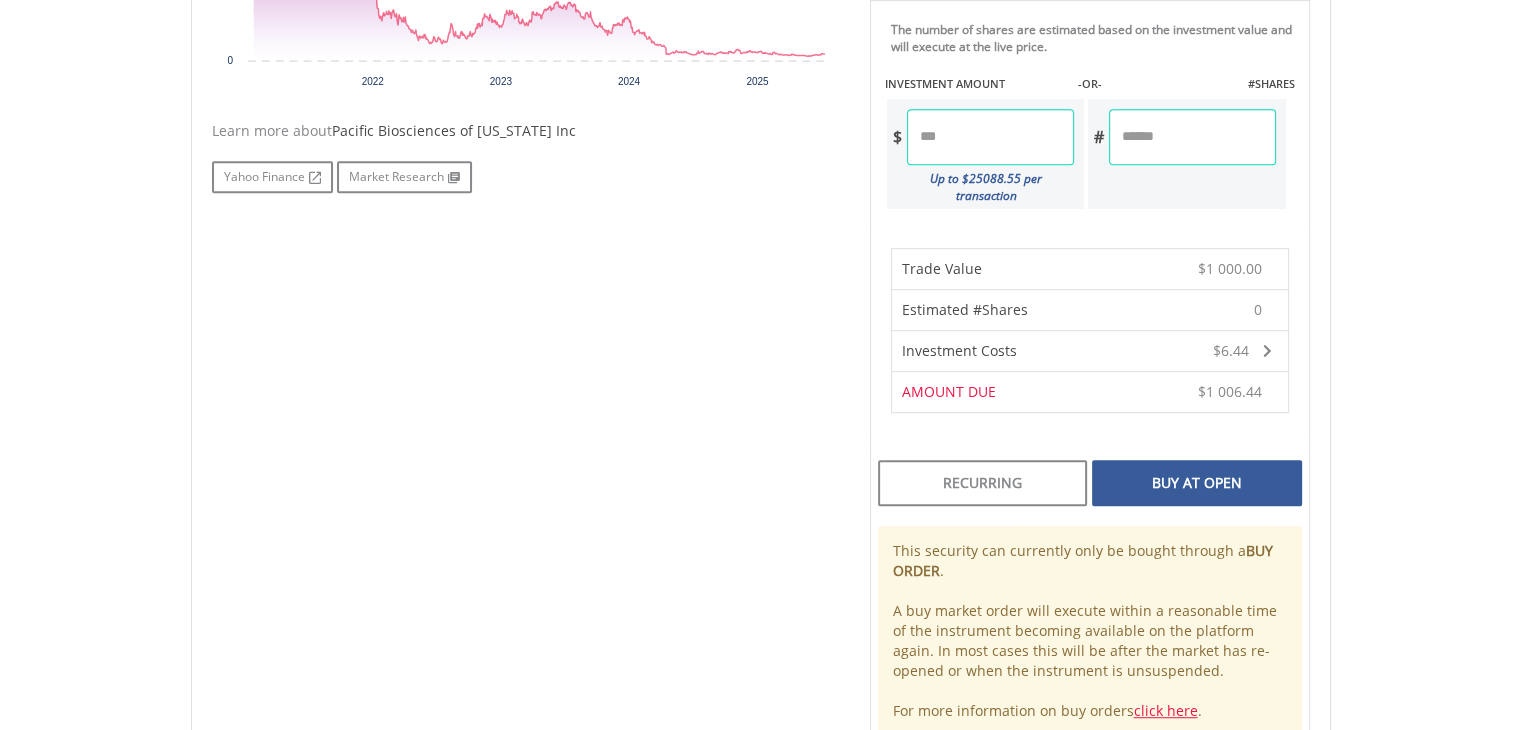 click on "Buy At Open" at bounding box center [1196, 483] 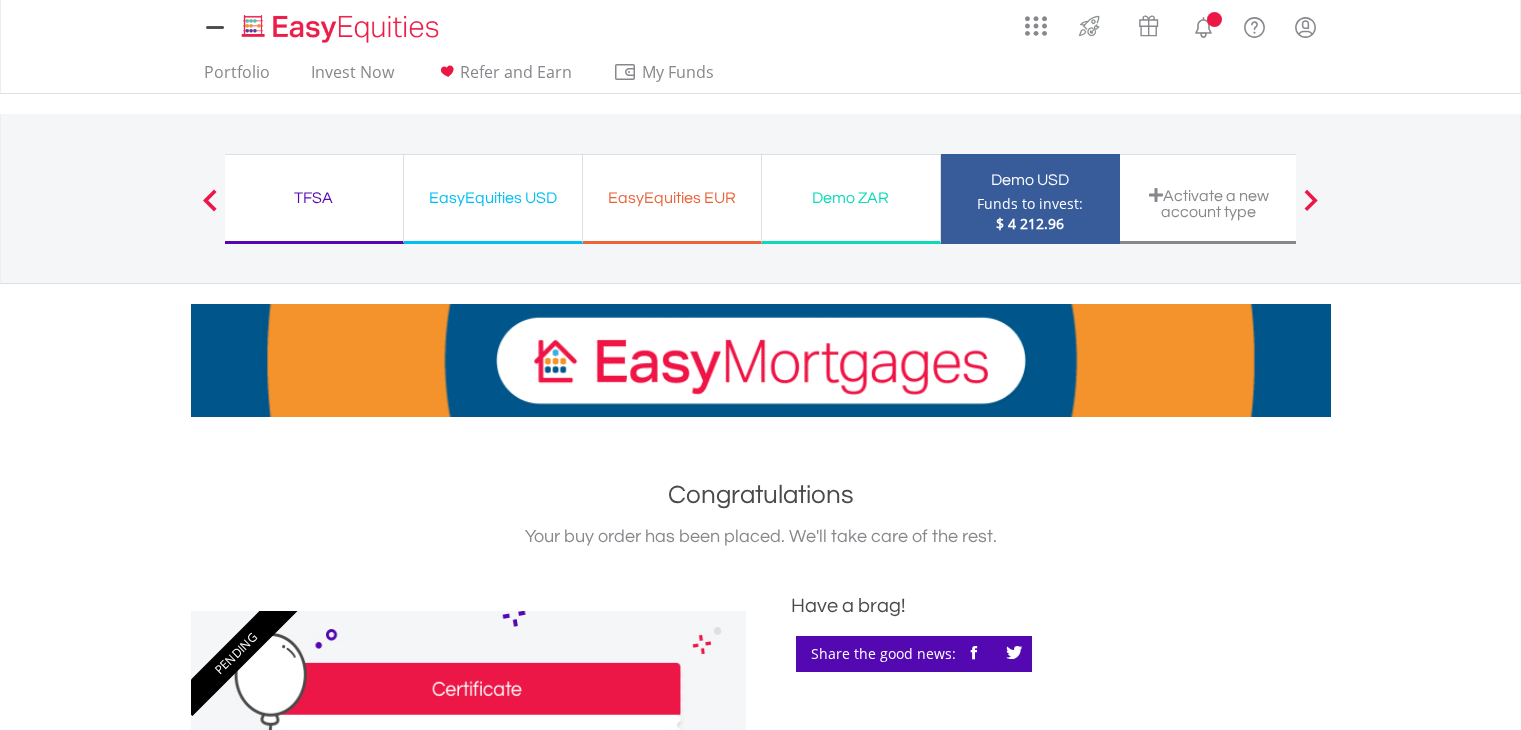 scroll, scrollTop: 0, scrollLeft: 0, axis: both 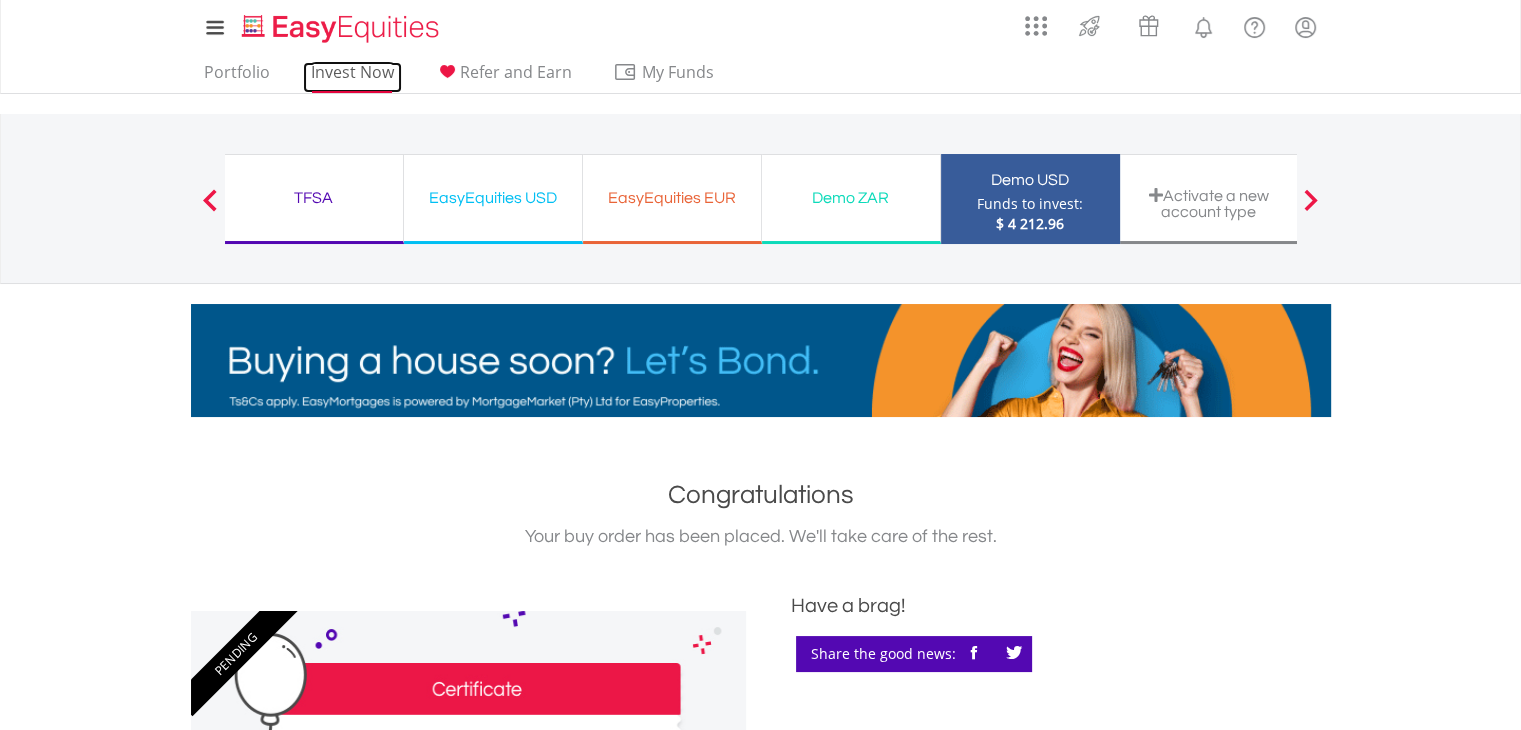 click on "Invest Now" at bounding box center [352, 77] 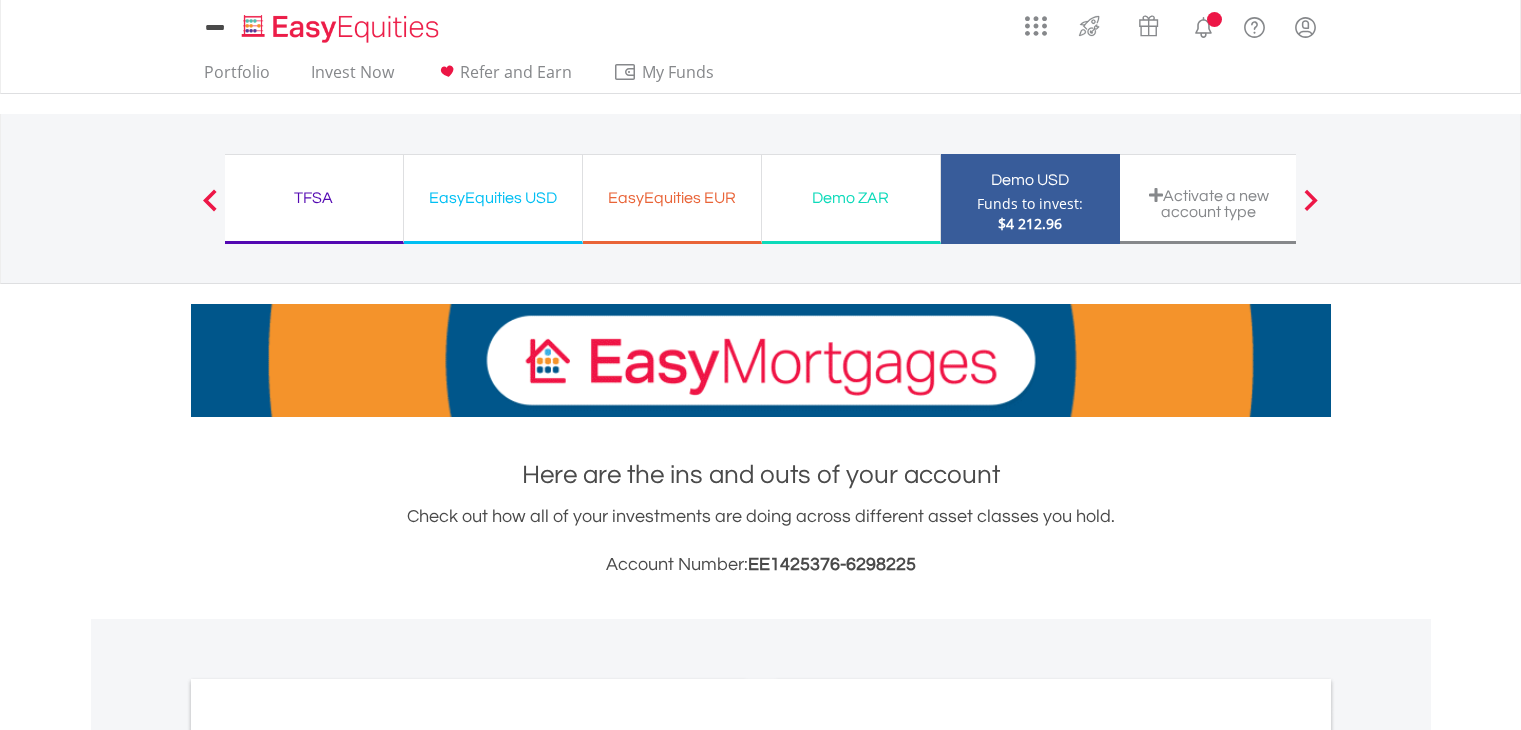 scroll, scrollTop: 0, scrollLeft: 0, axis: both 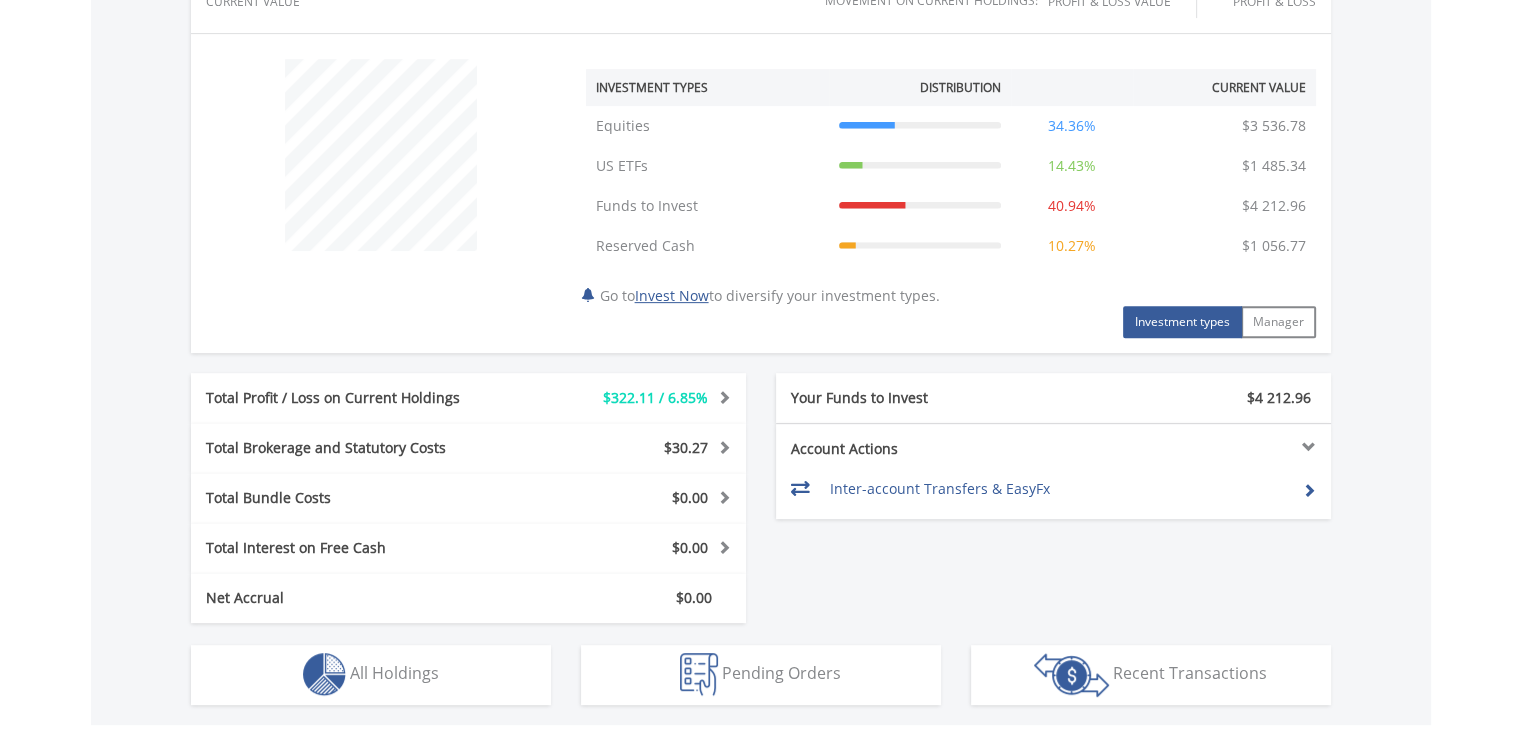 click on "Total Profit / Loss on Current Holdings
$322.11 / 6.85%
Last Valuation
$5 022.12
Purchase Value
$4 700.00
Pending Investments
$1 056.77" at bounding box center (468, 398) 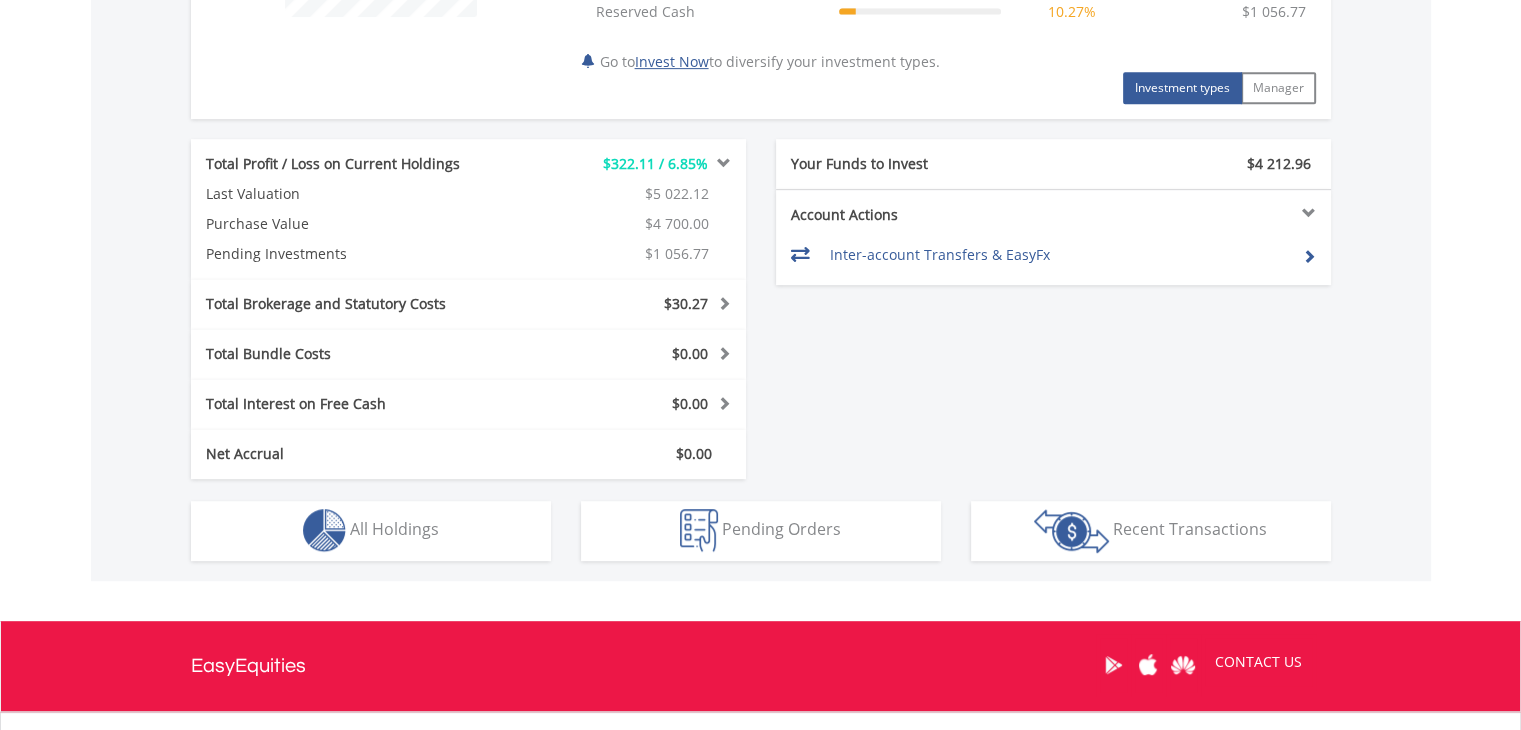scroll, scrollTop: 954, scrollLeft: 0, axis: vertical 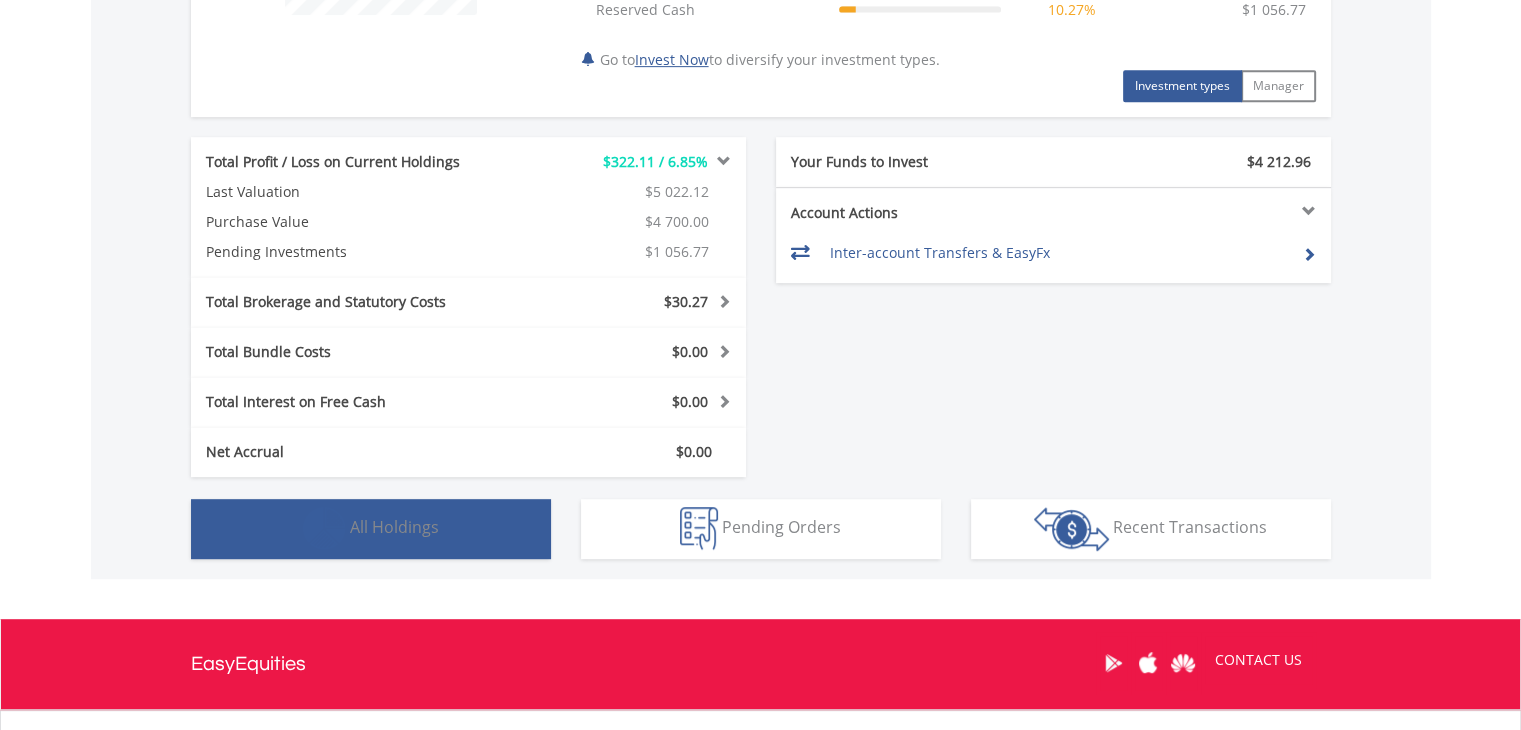 click on "Holdings
All Holdings" at bounding box center [371, 529] 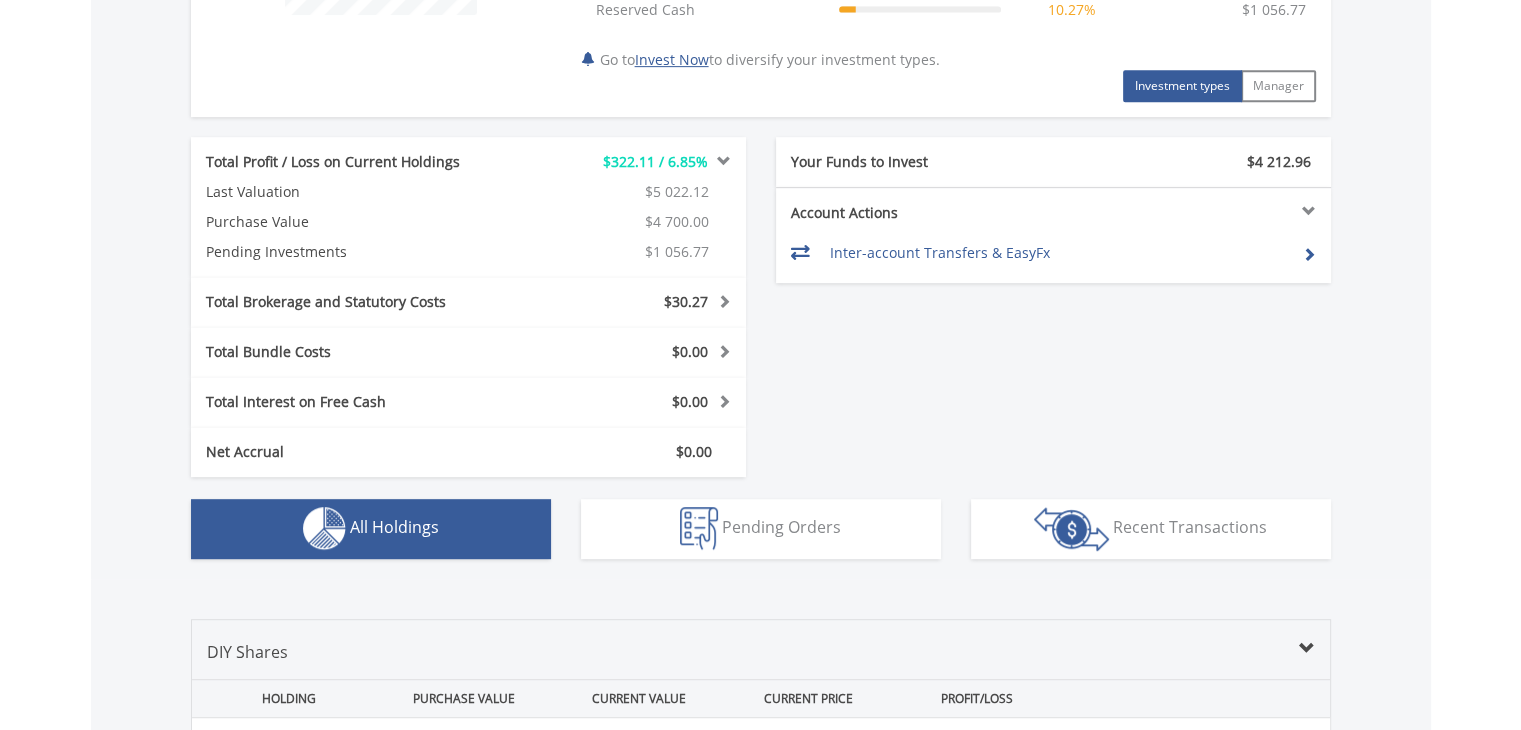 scroll, scrollTop: 1571, scrollLeft: 0, axis: vertical 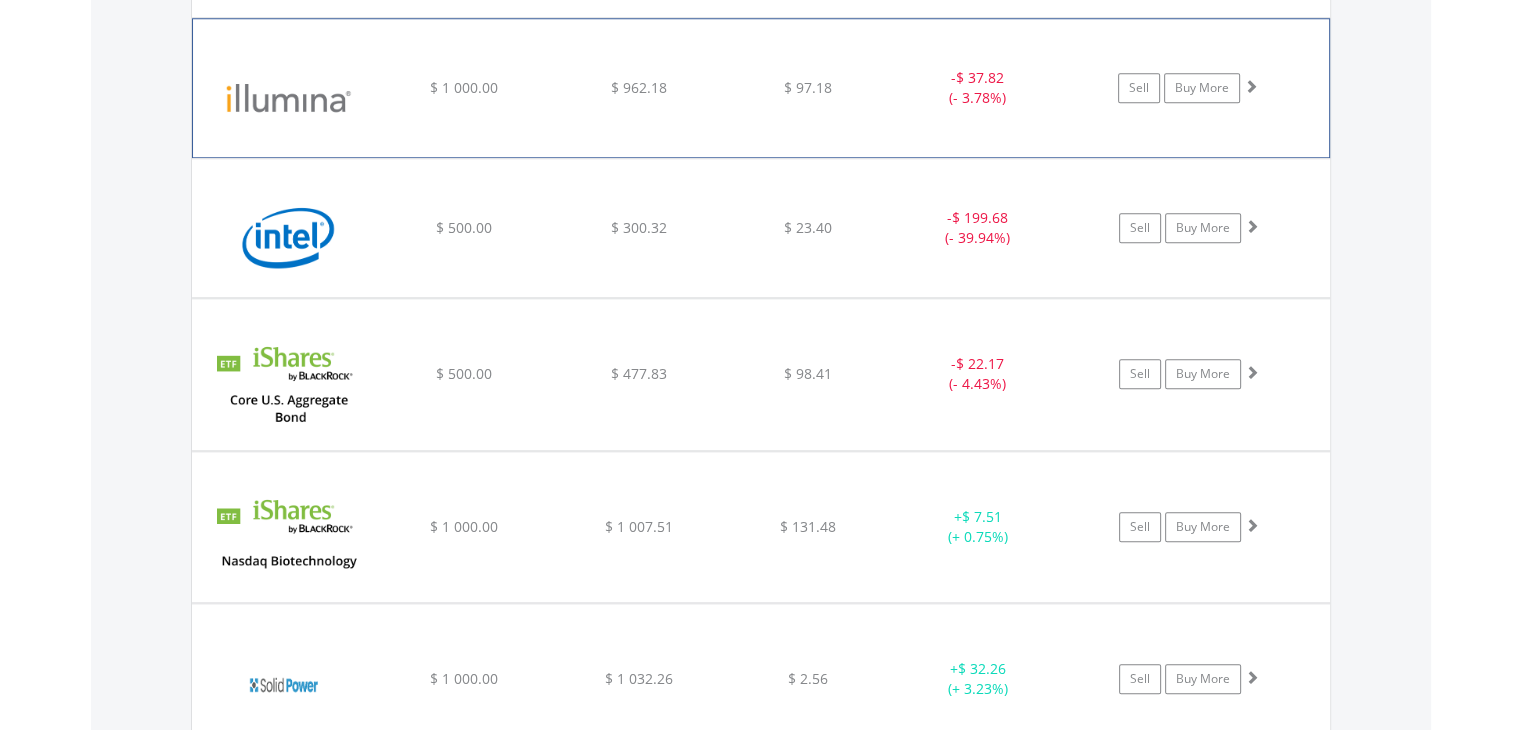 click on "﻿
Illumina Inc
$ 1 000.00
$ 962.18
$ 97.18
-  $ 37.82 (- 3.78%)
Sell
Buy More" at bounding box center (761, -192) 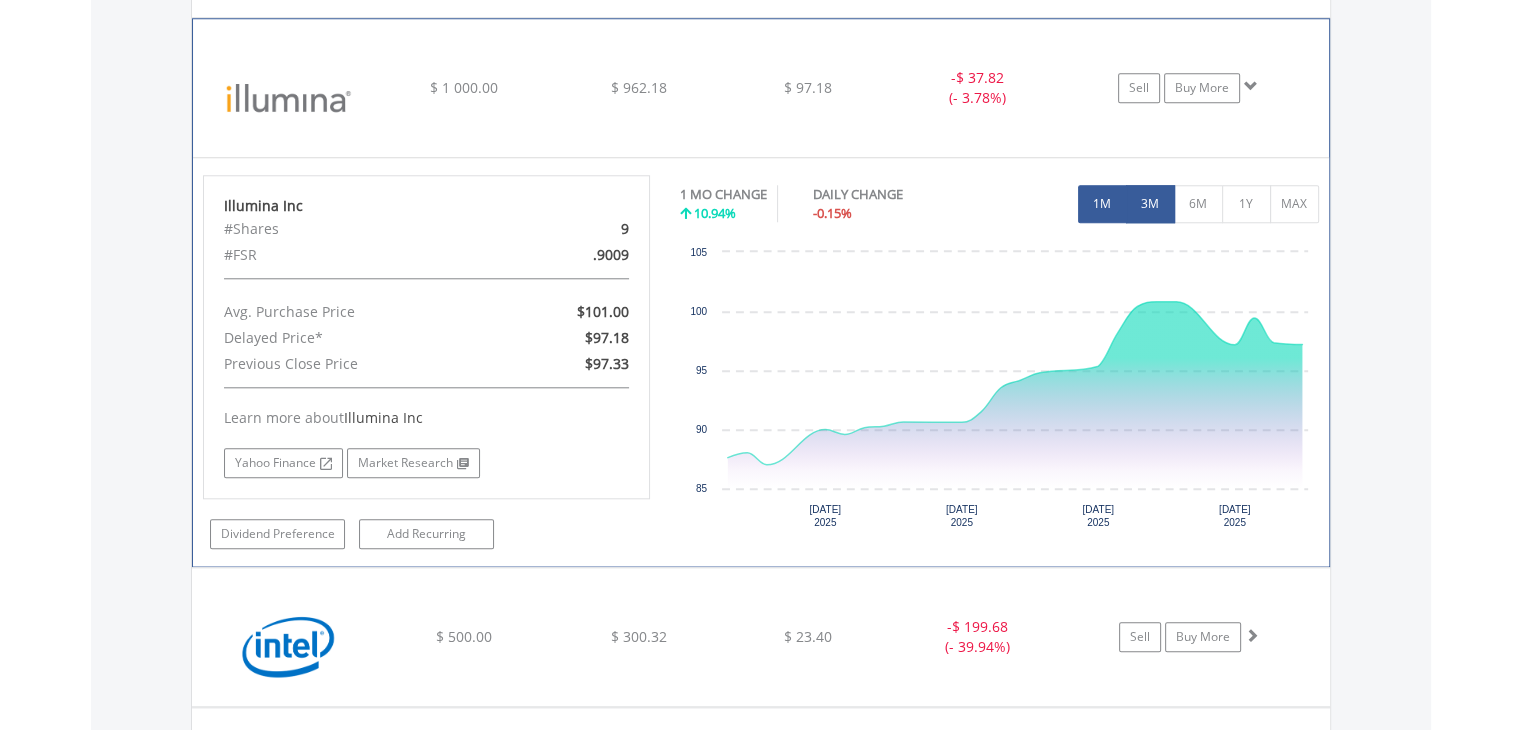 click on "3M" at bounding box center (1150, 204) 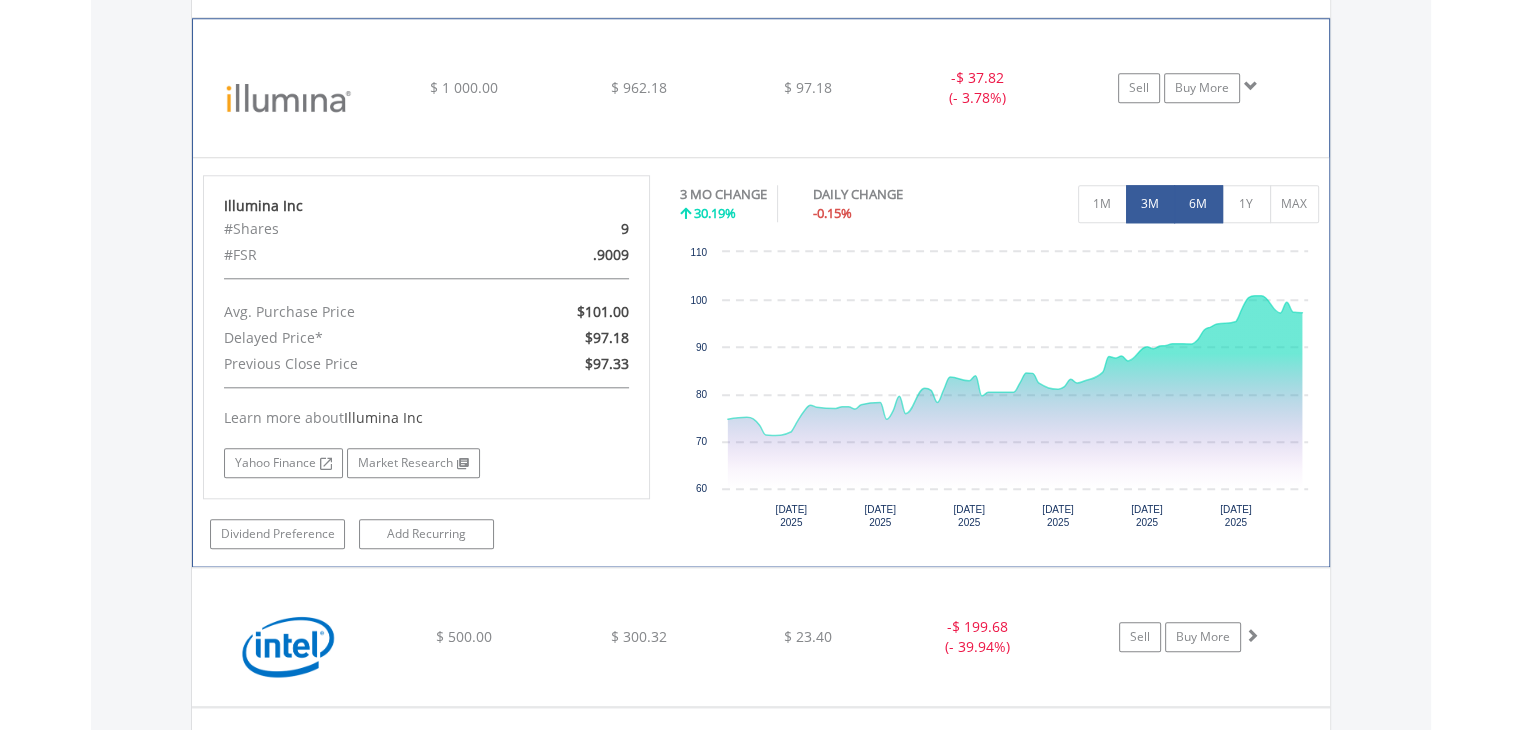 click on "6M" at bounding box center [1198, 204] 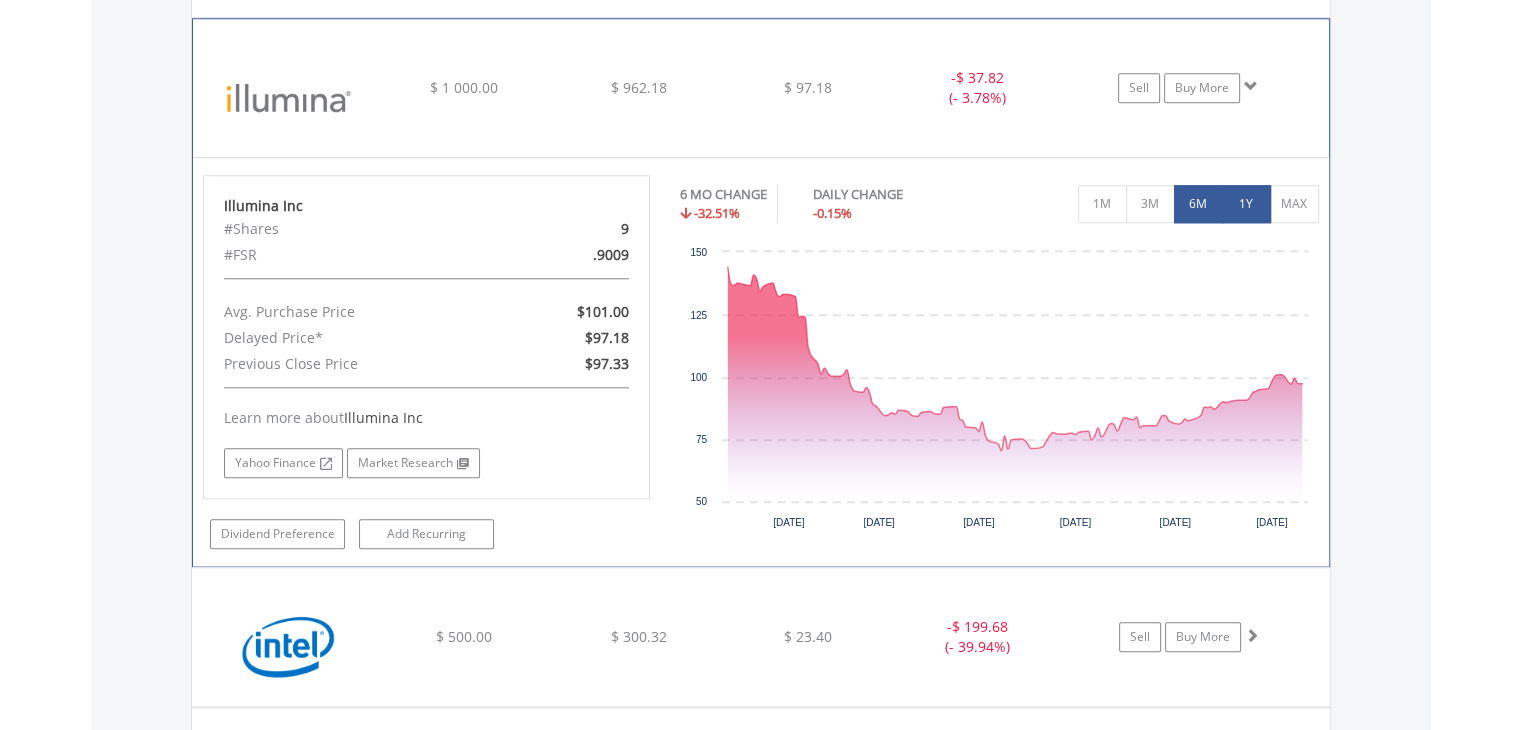click on "1Y" at bounding box center [1246, 204] 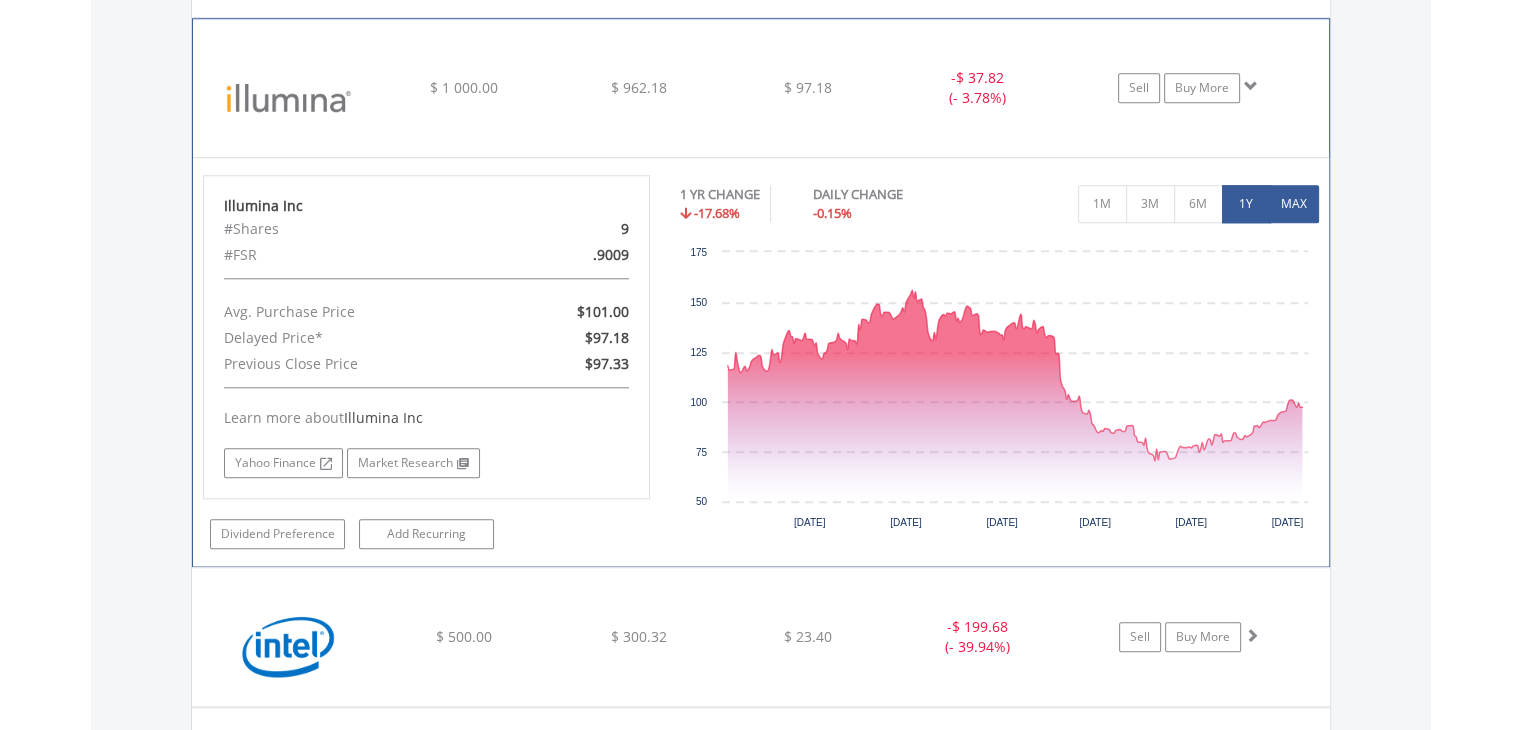 click on "MAX" at bounding box center (1294, 204) 